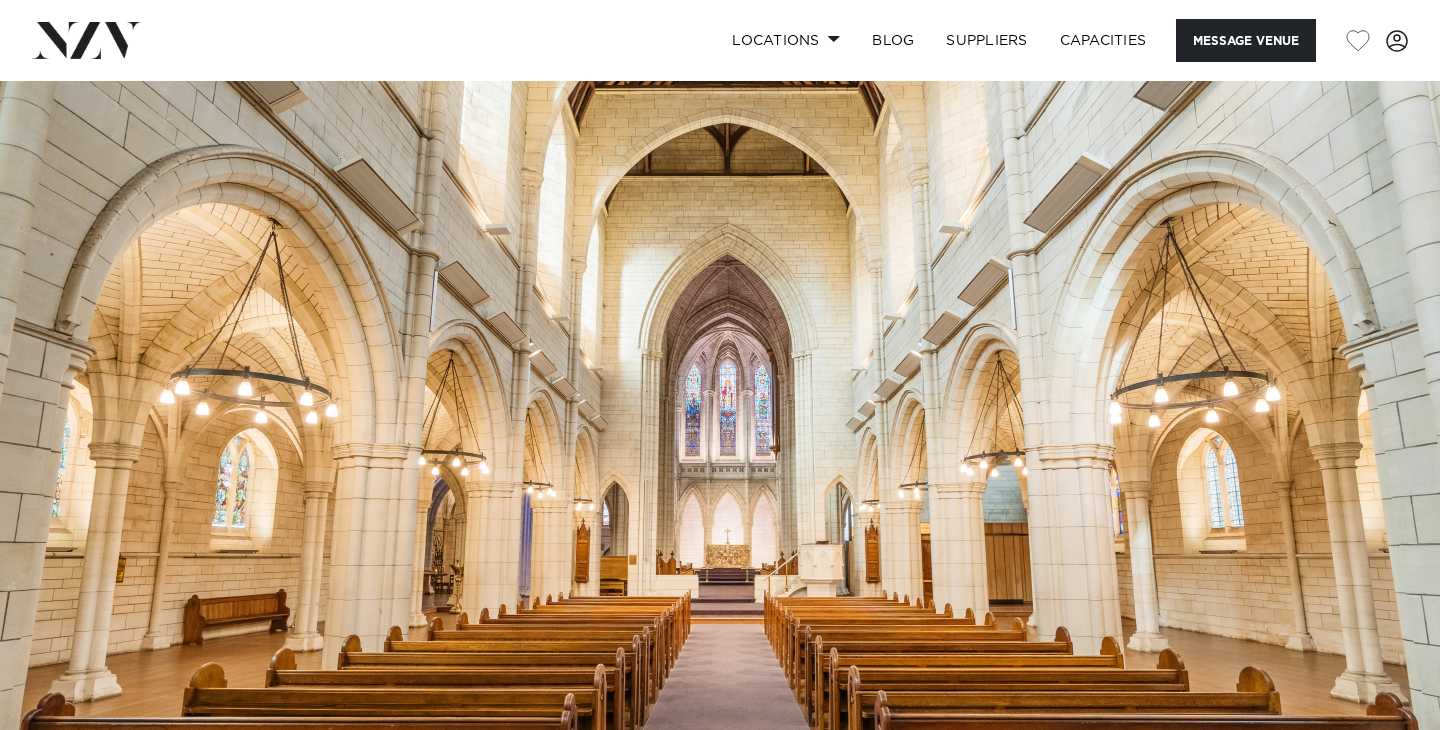 scroll, scrollTop: 303, scrollLeft: 0, axis: vertical 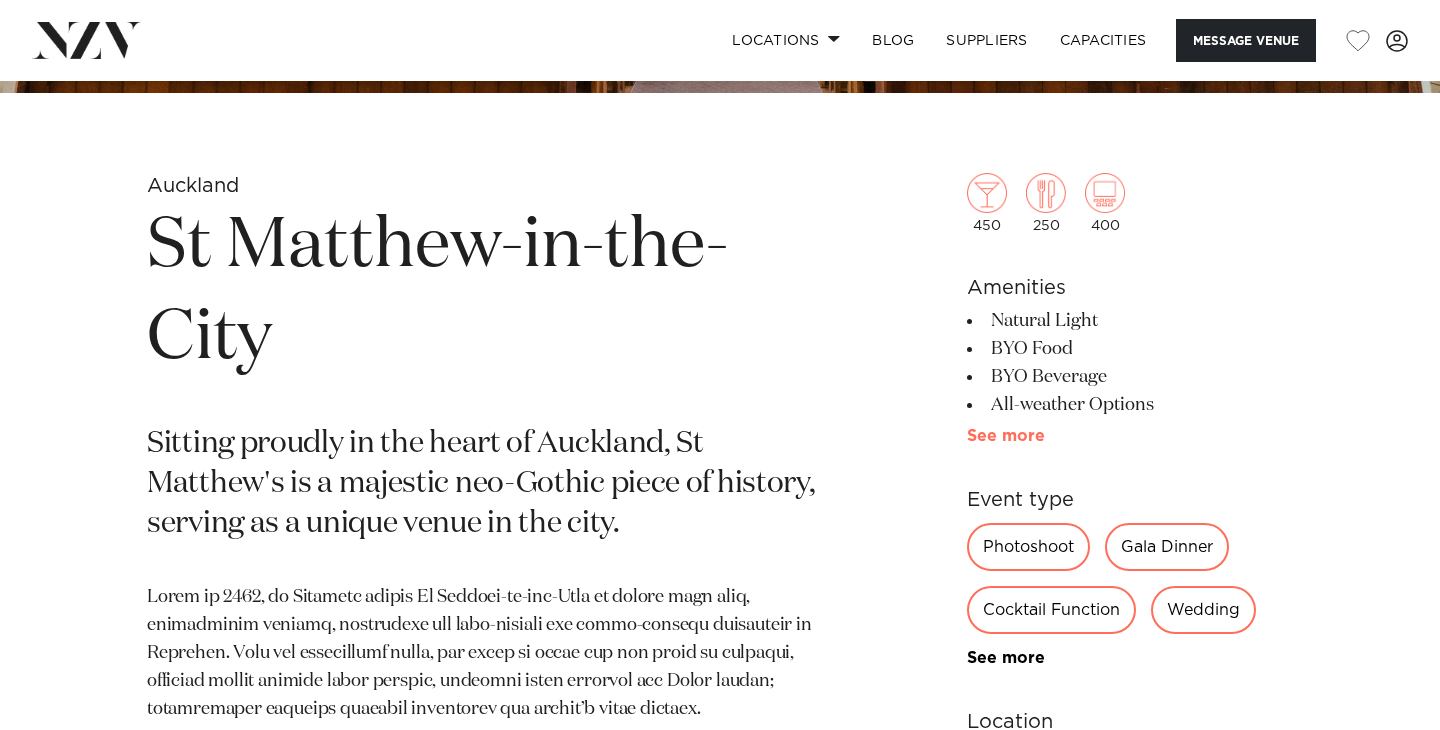 click on "See more" at bounding box center (1130, 436) 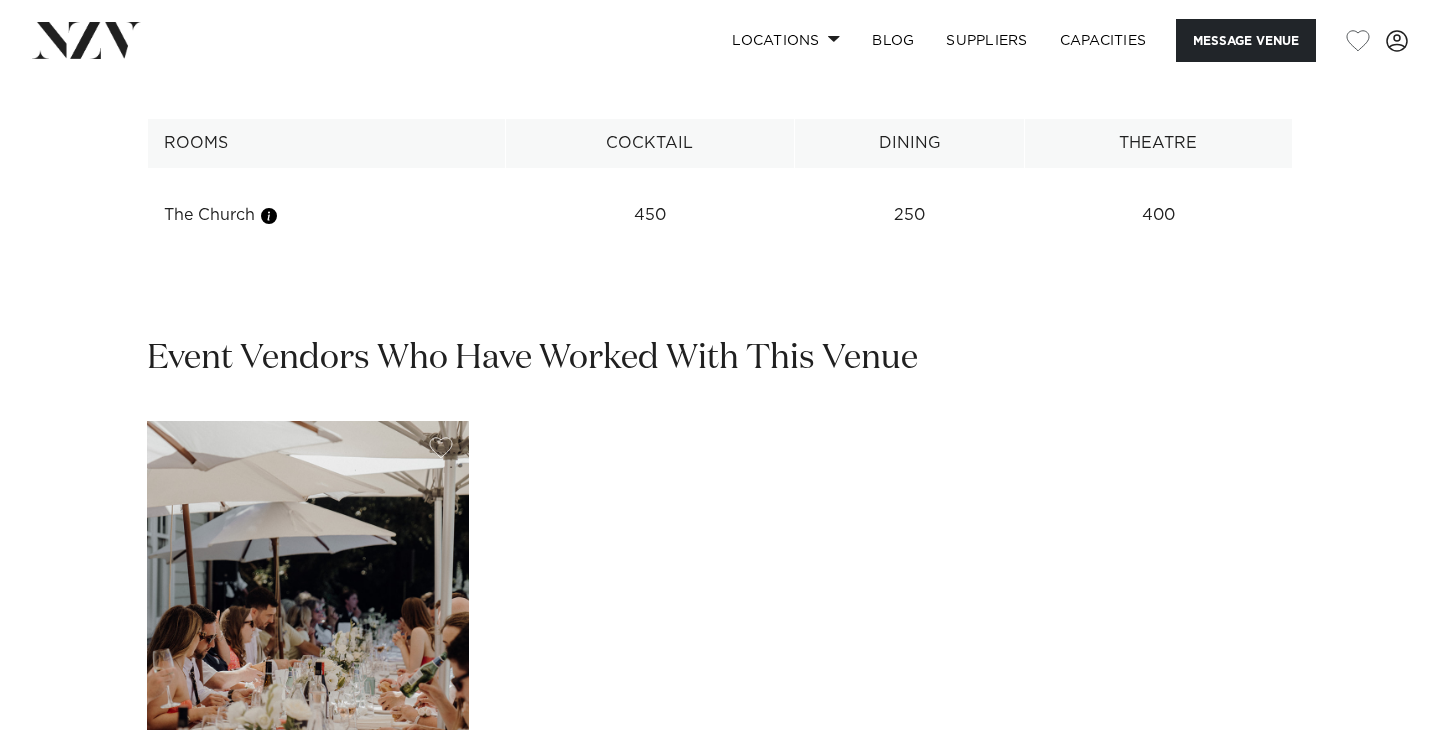 scroll, scrollTop: 2612, scrollLeft: 0, axis: vertical 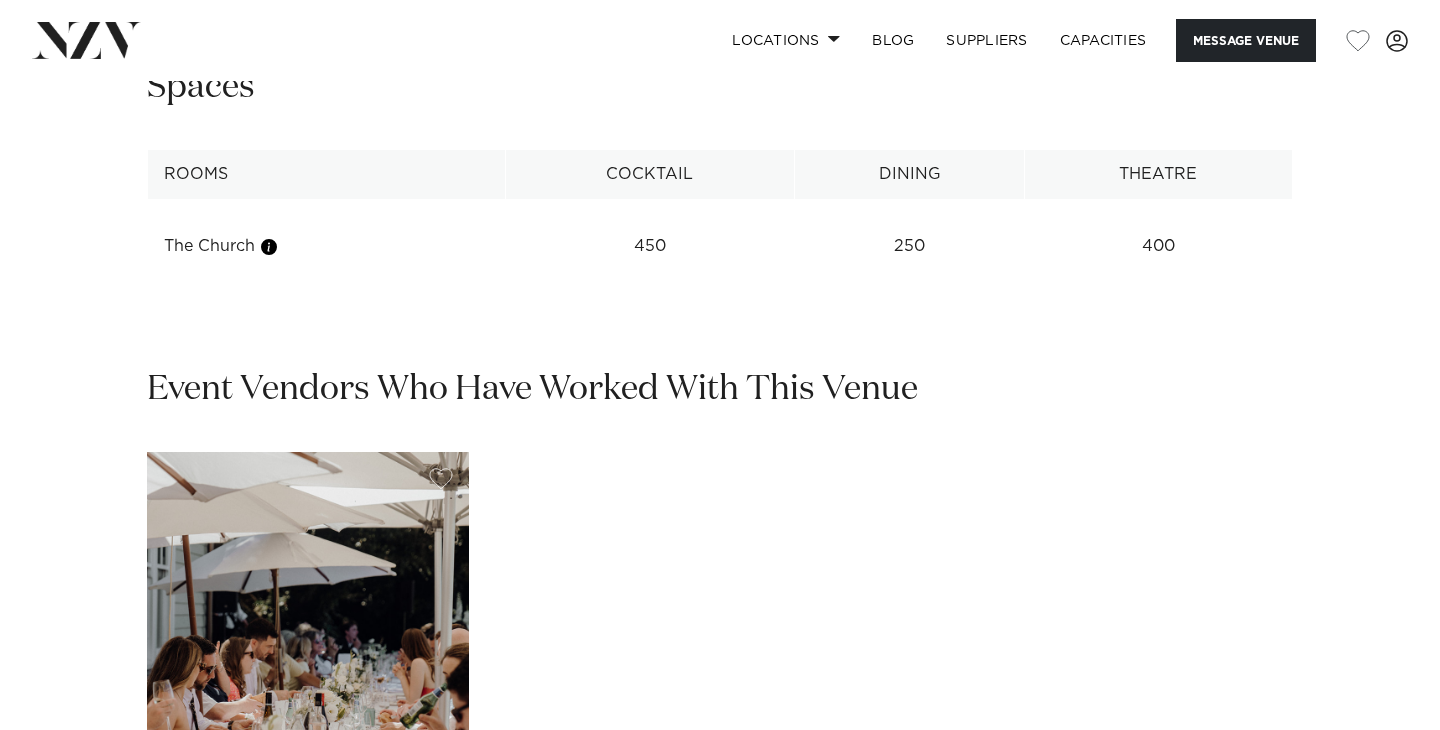click on "Rooms
Cocktail
Dining
Theatre
The Church
450
250
400
See more" at bounding box center (720, 210) 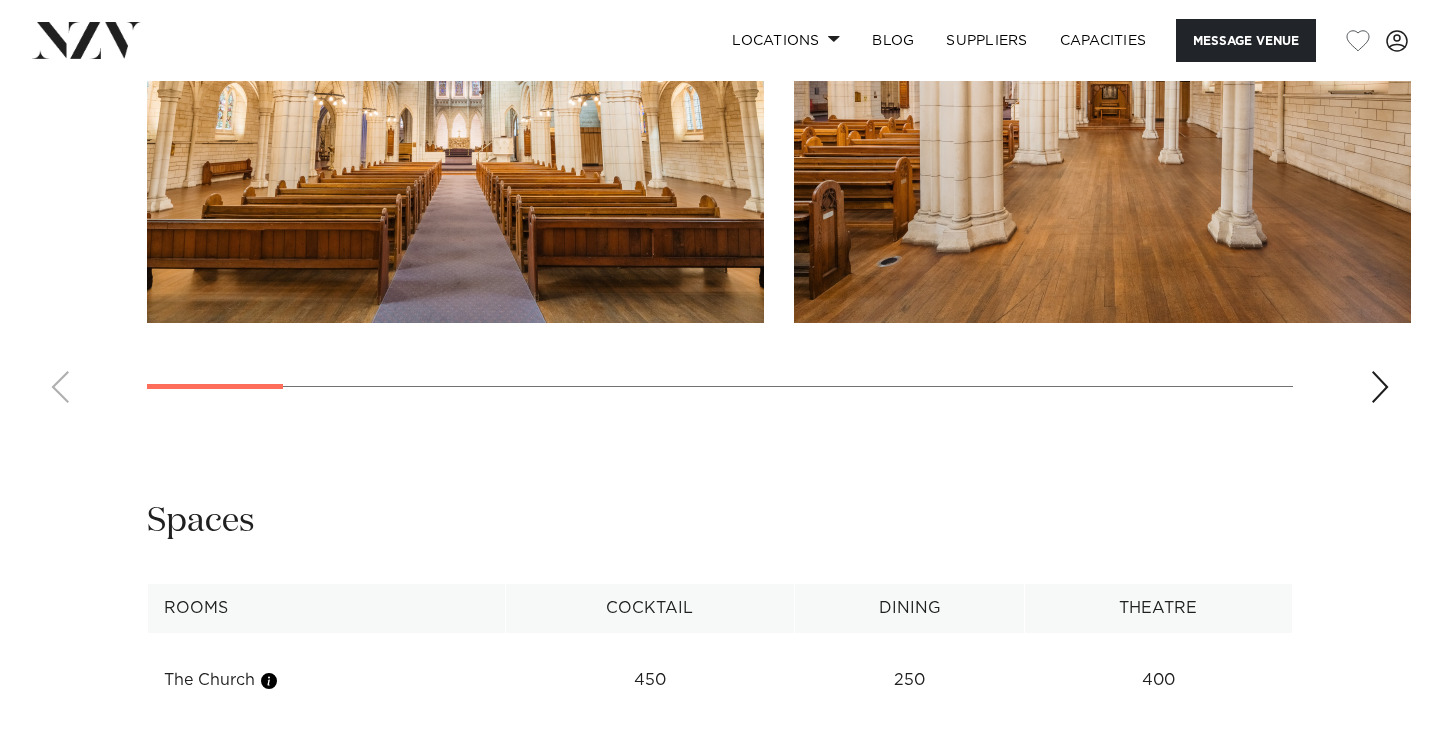 scroll, scrollTop: 2169, scrollLeft: 0, axis: vertical 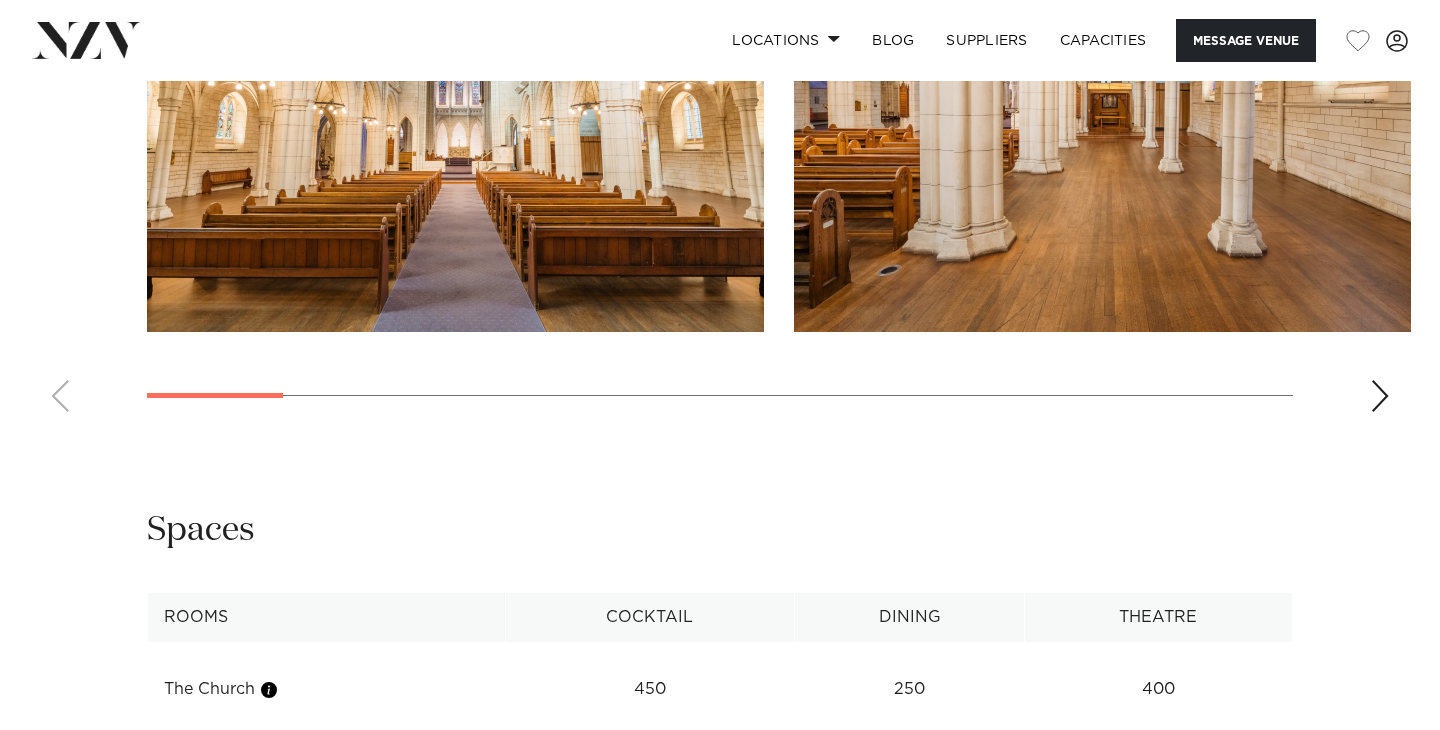 click at bounding box center [720, 153] 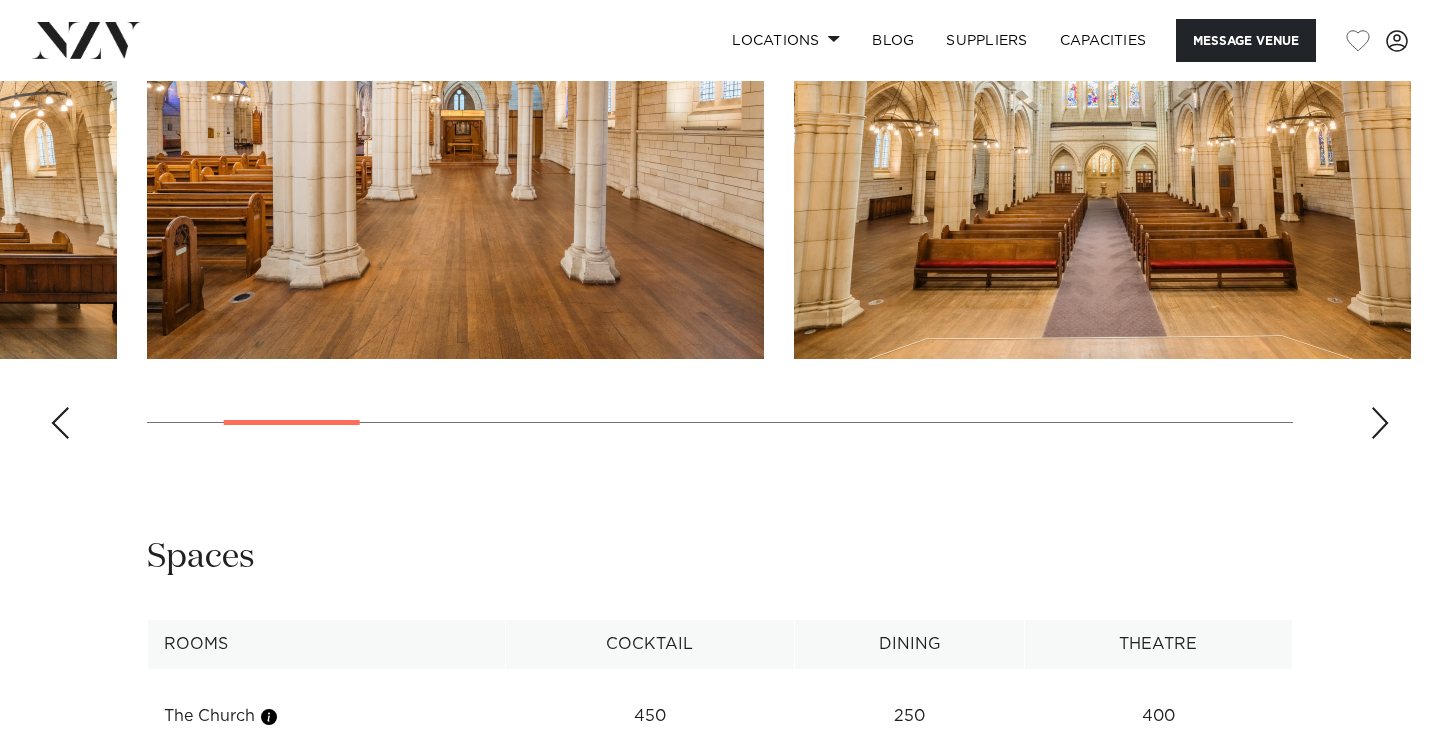 scroll, scrollTop: 2144, scrollLeft: 0, axis: vertical 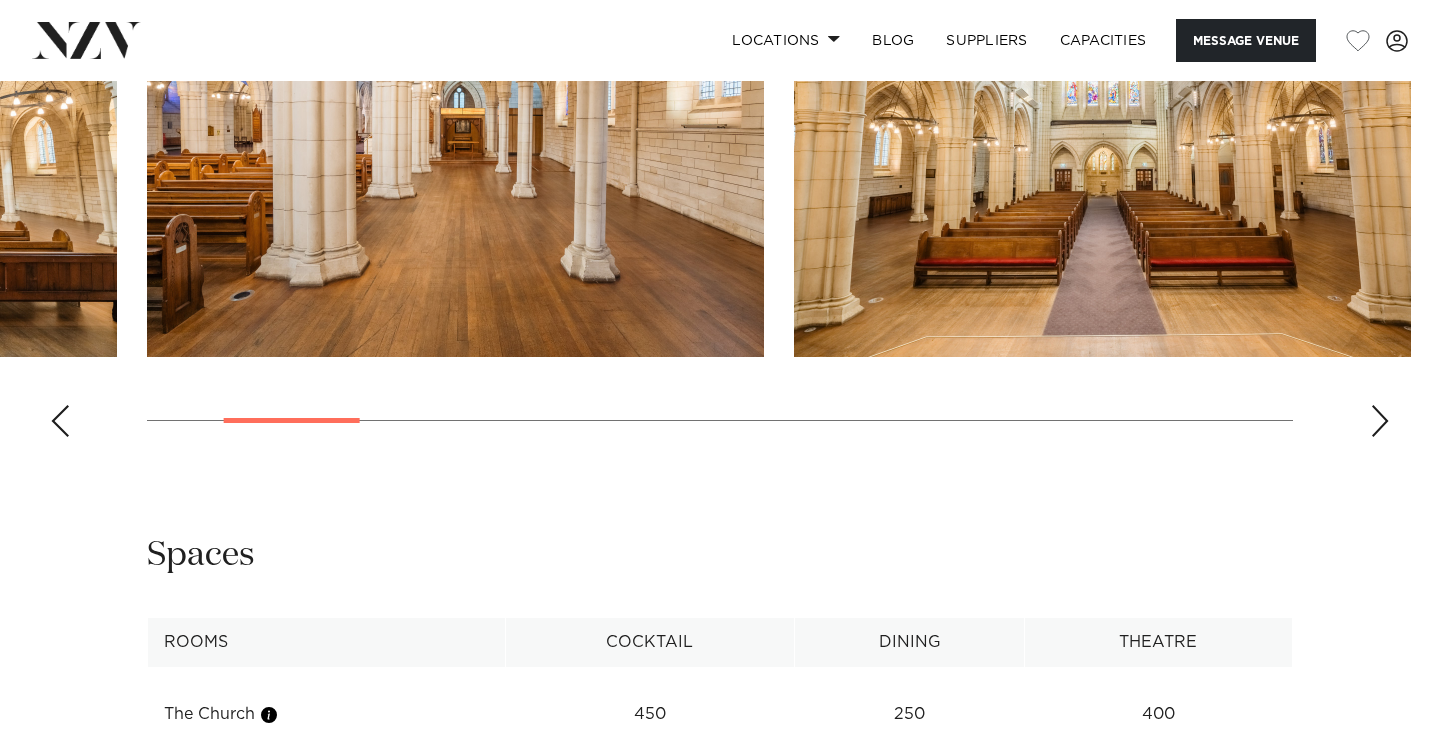 click at bounding box center [1380, 421] 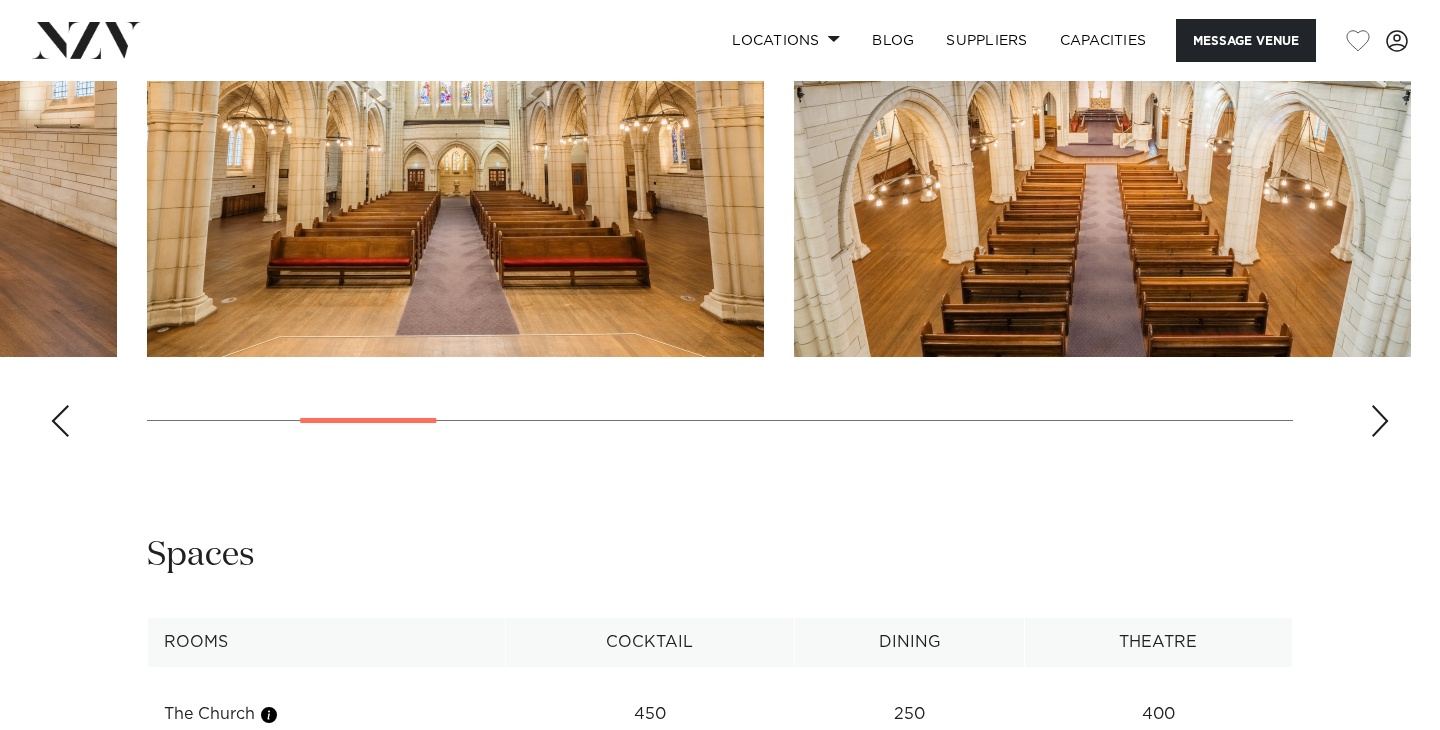 click at bounding box center [1380, 421] 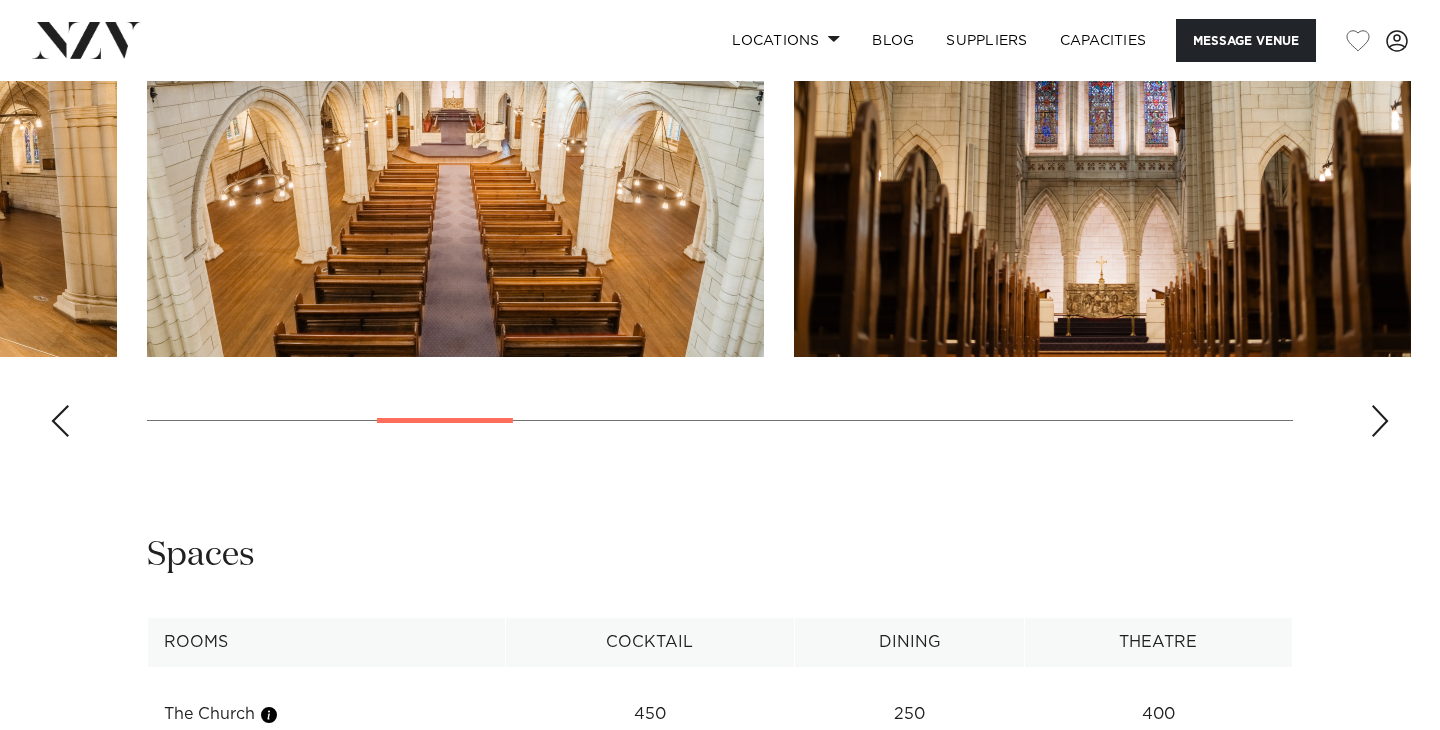 click at bounding box center (1380, 421) 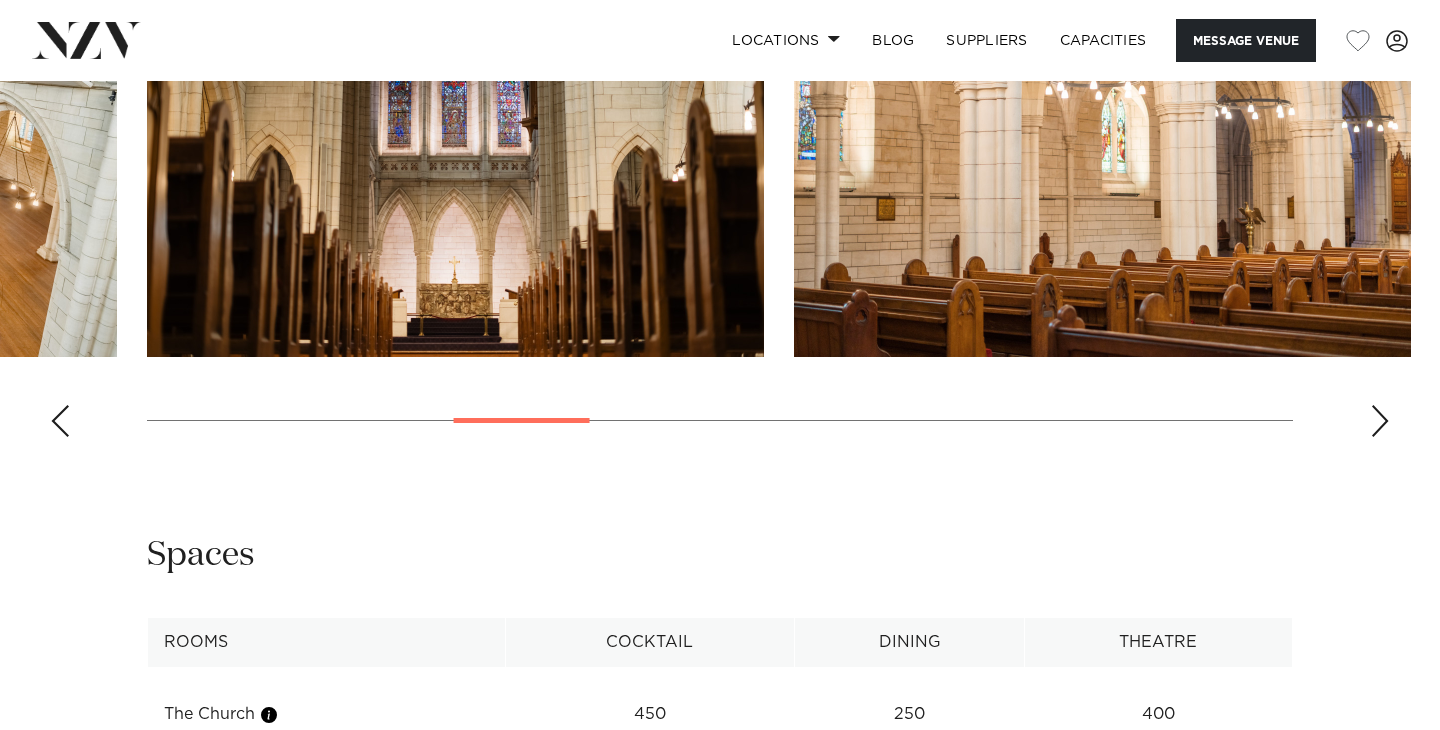 click at bounding box center [1380, 421] 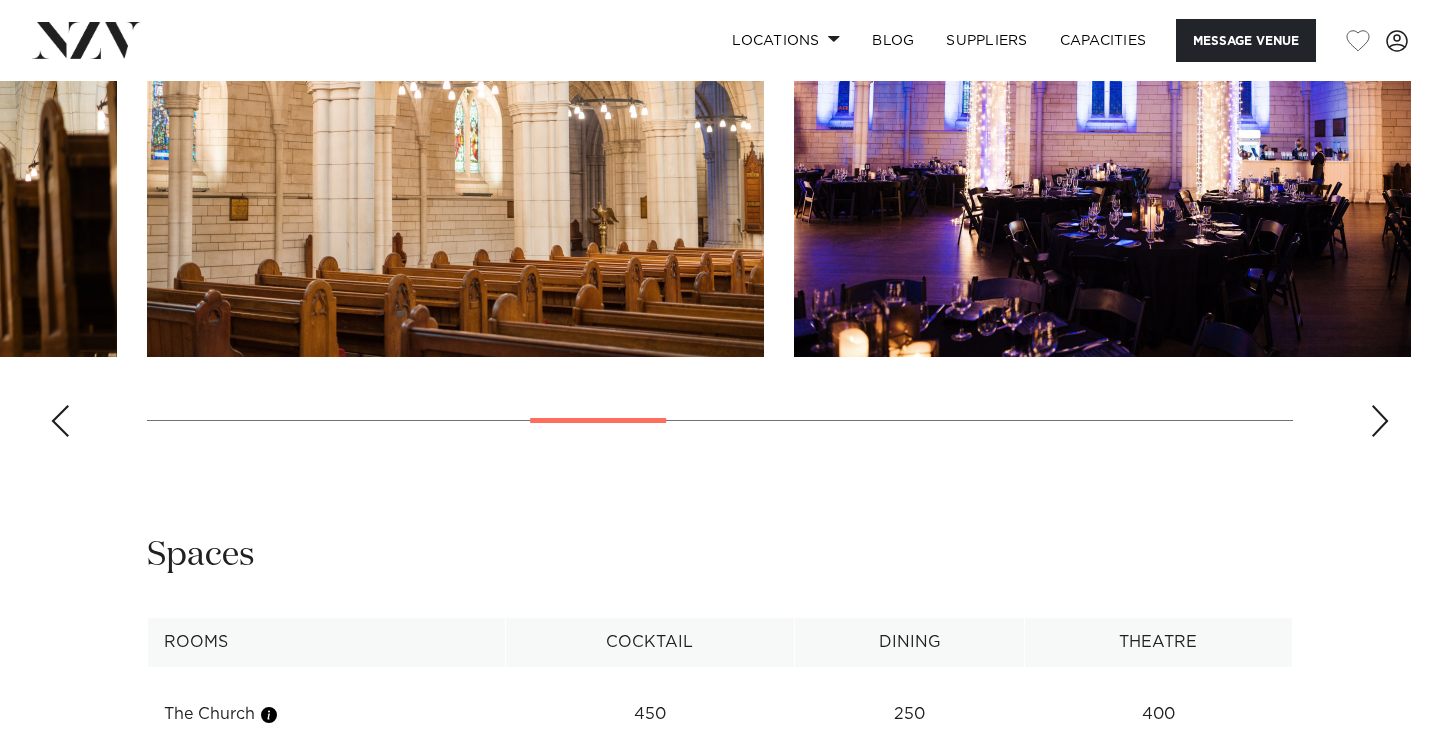 click at bounding box center (1380, 421) 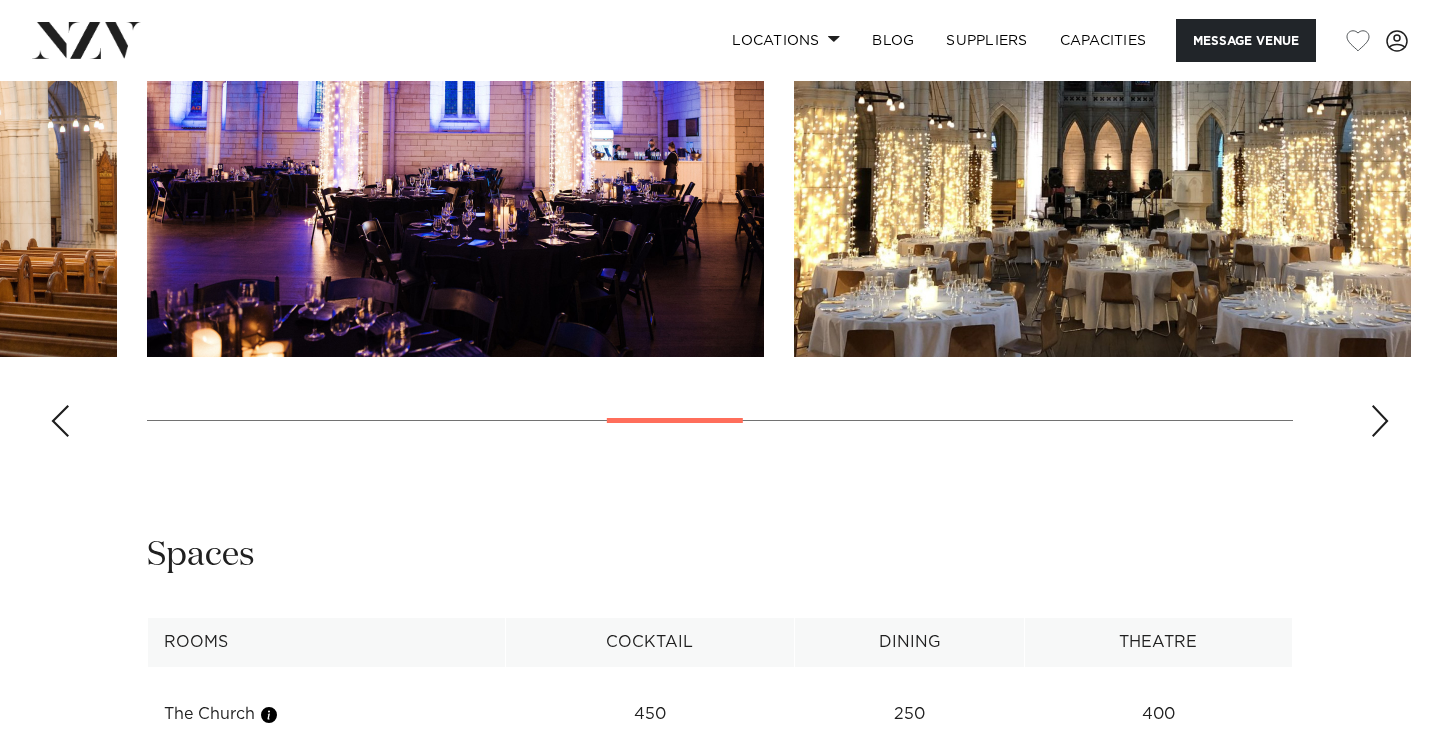 click at bounding box center [1380, 421] 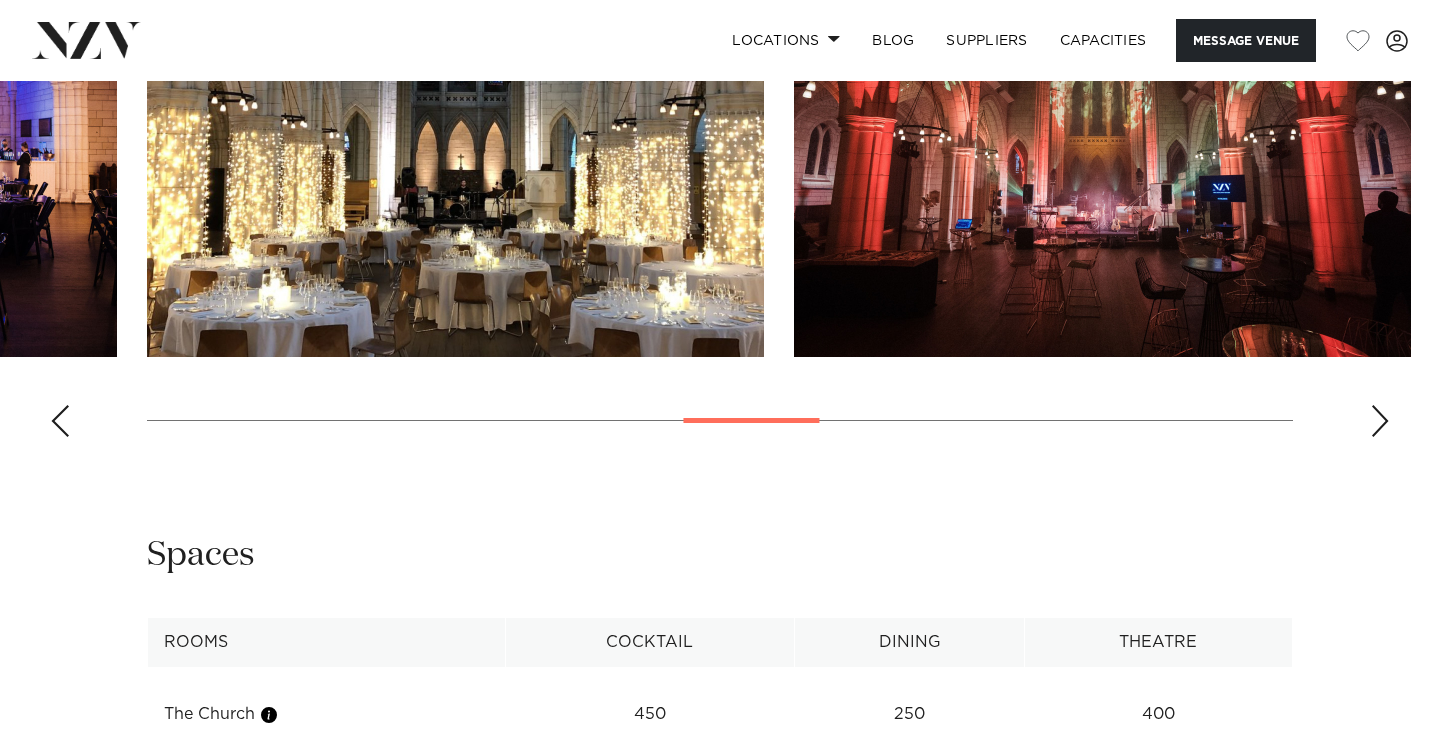click at bounding box center (1380, 421) 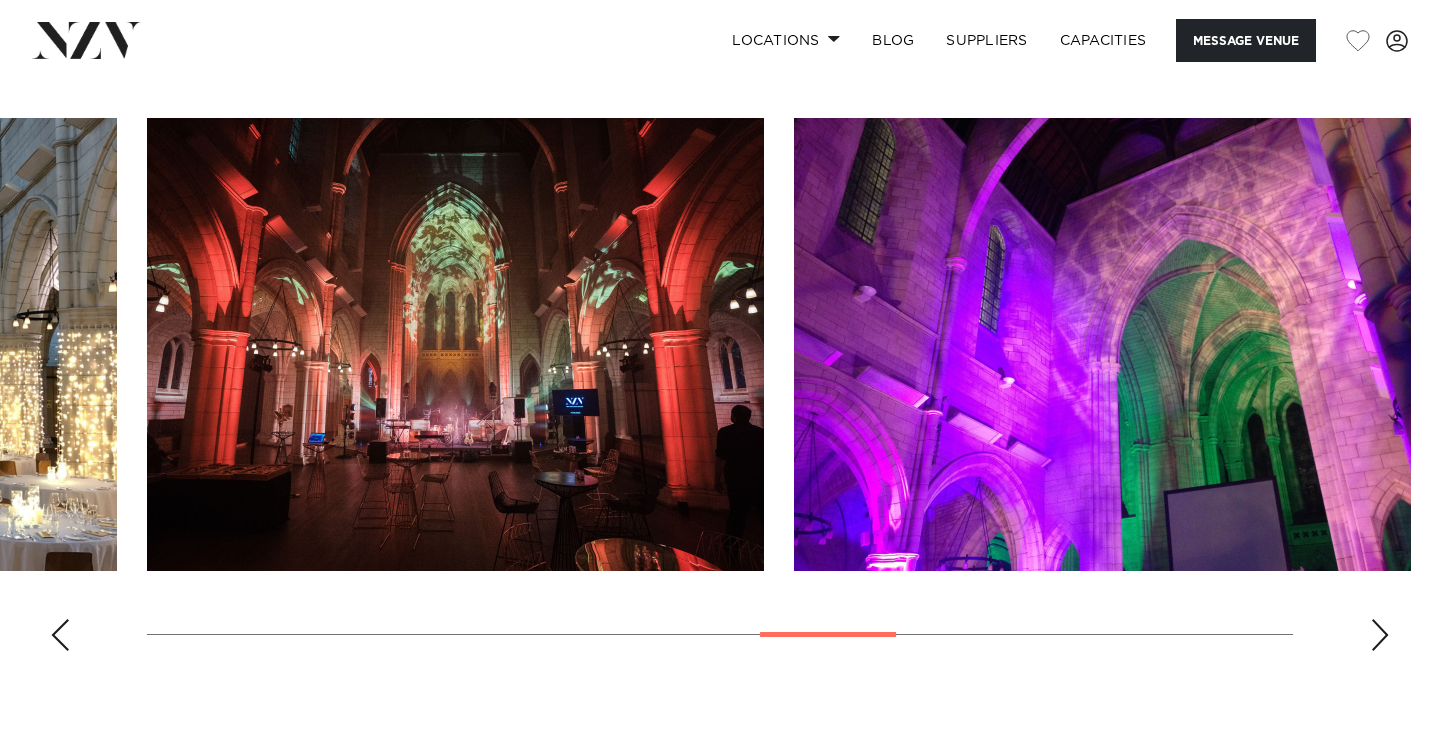 scroll, scrollTop: 1935, scrollLeft: 0, axis: vertical 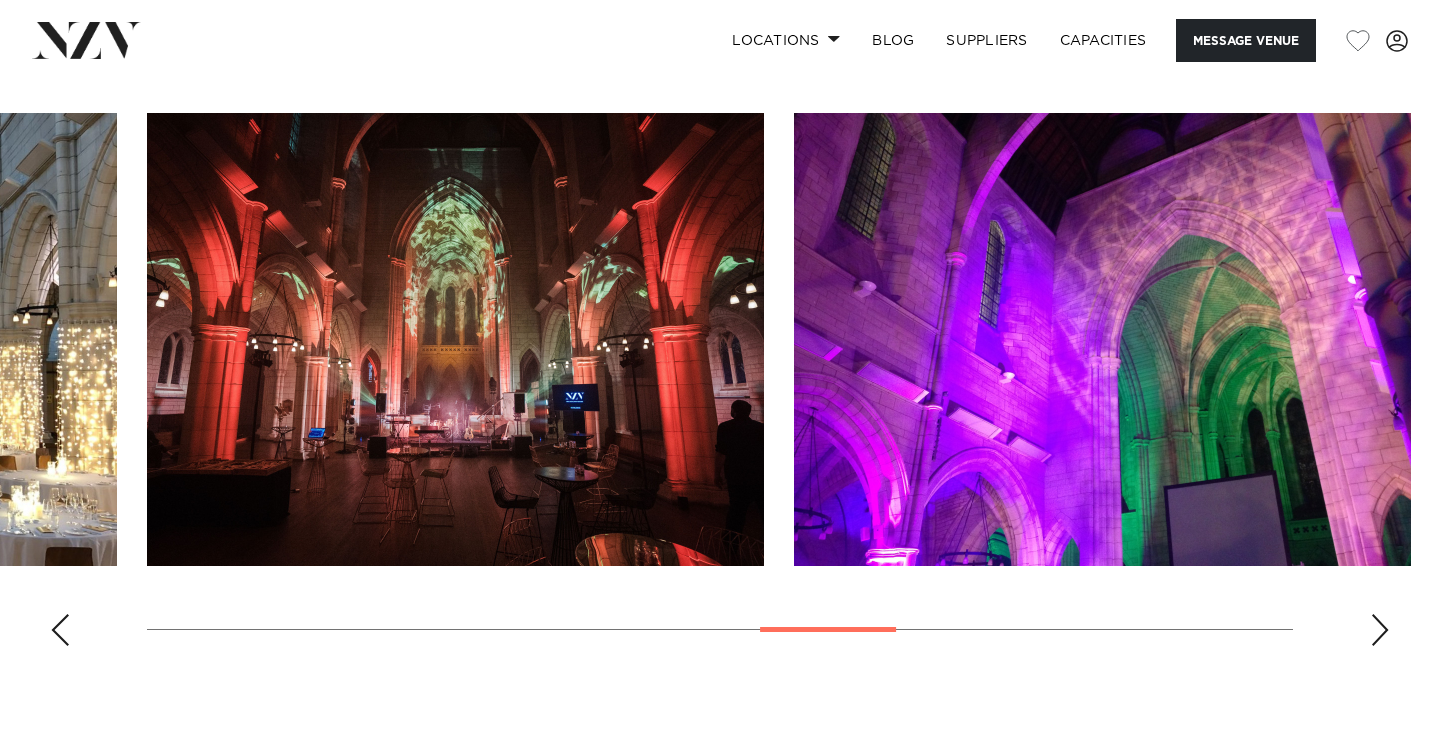 click at bounding box center [720, 387] 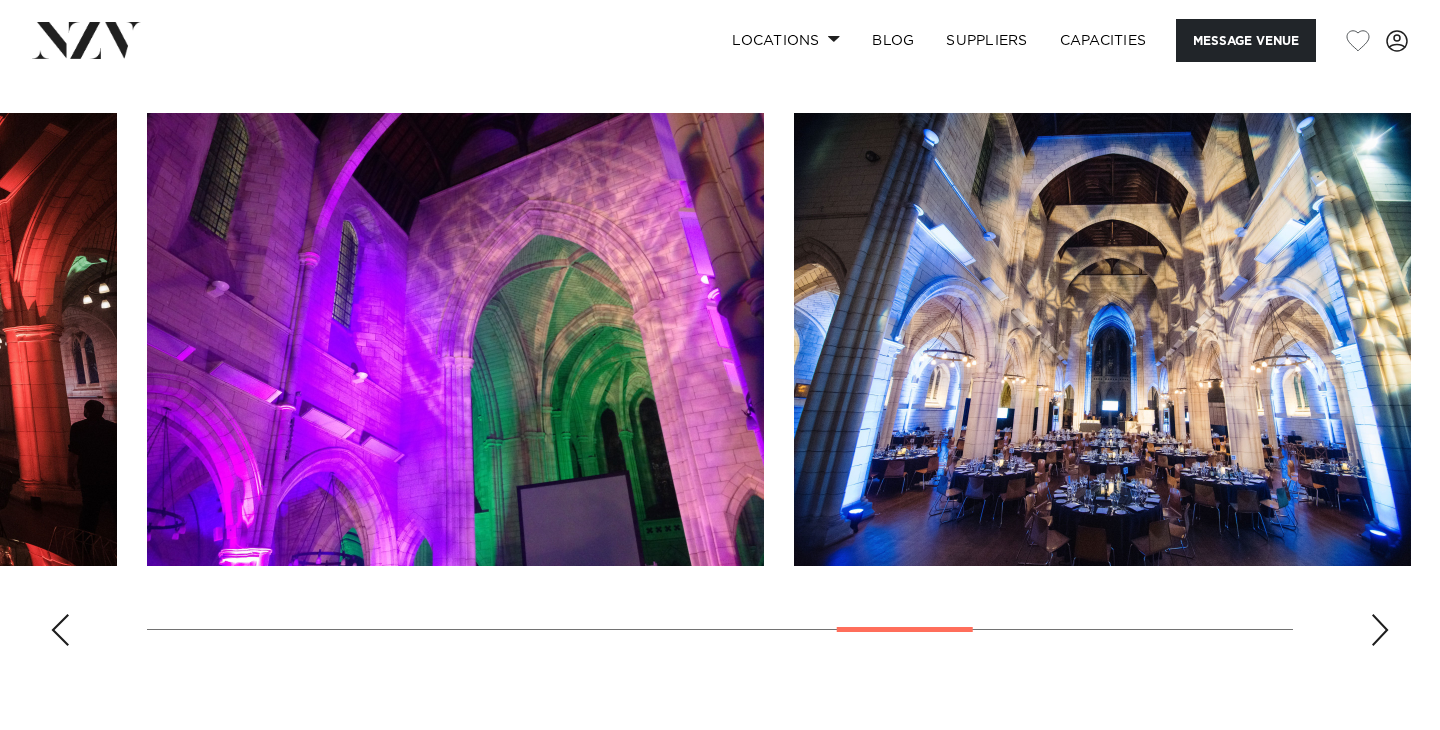 click at bounding box center (1380, 630) 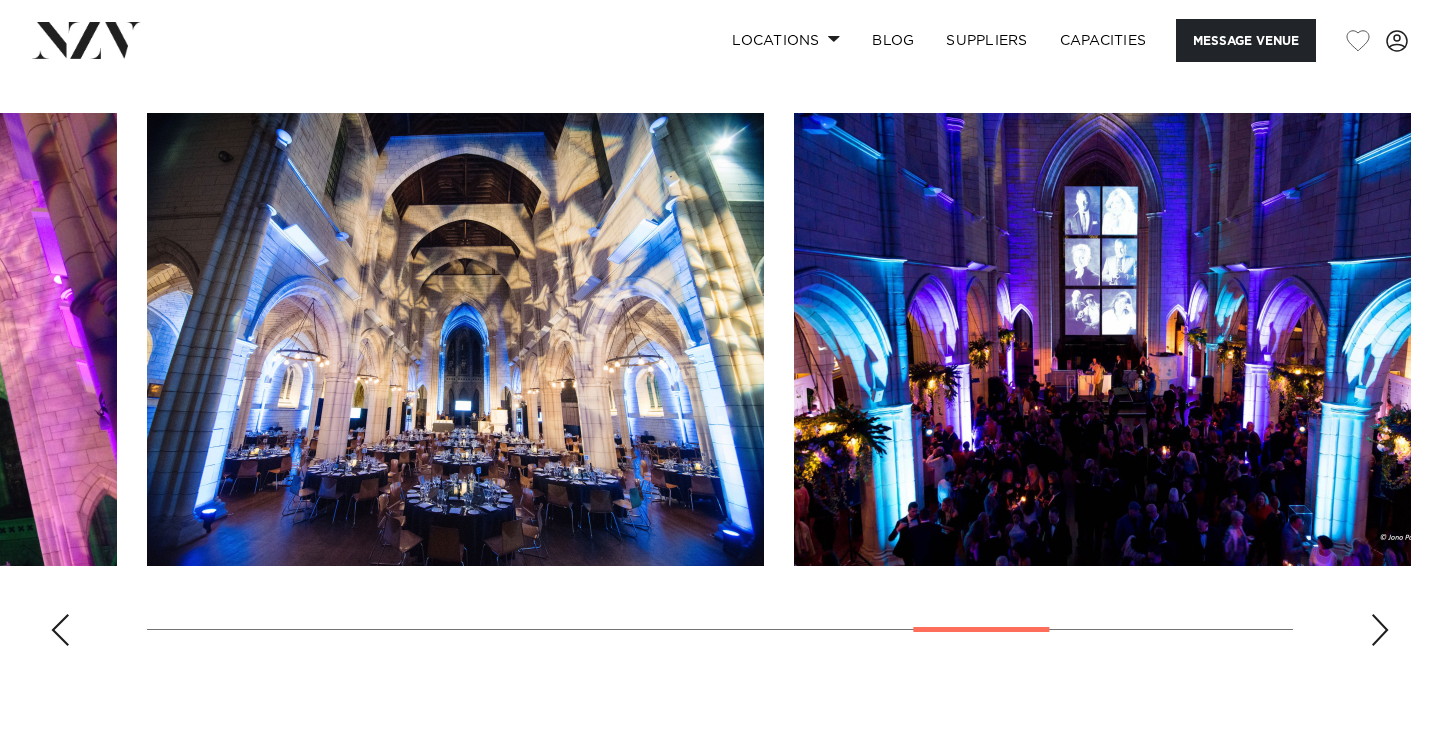 click at bounding box center (1380, 630) 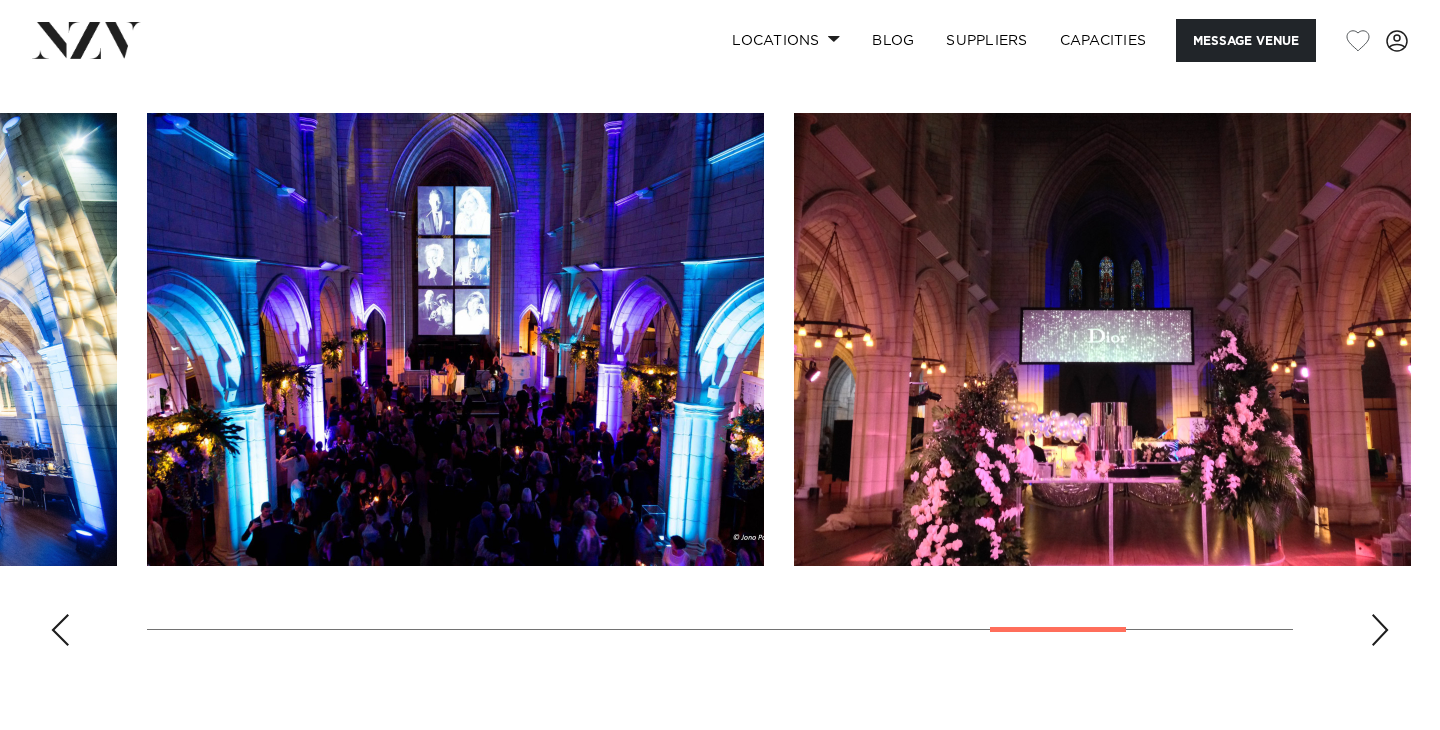 click at bounding box center [1380, 630] 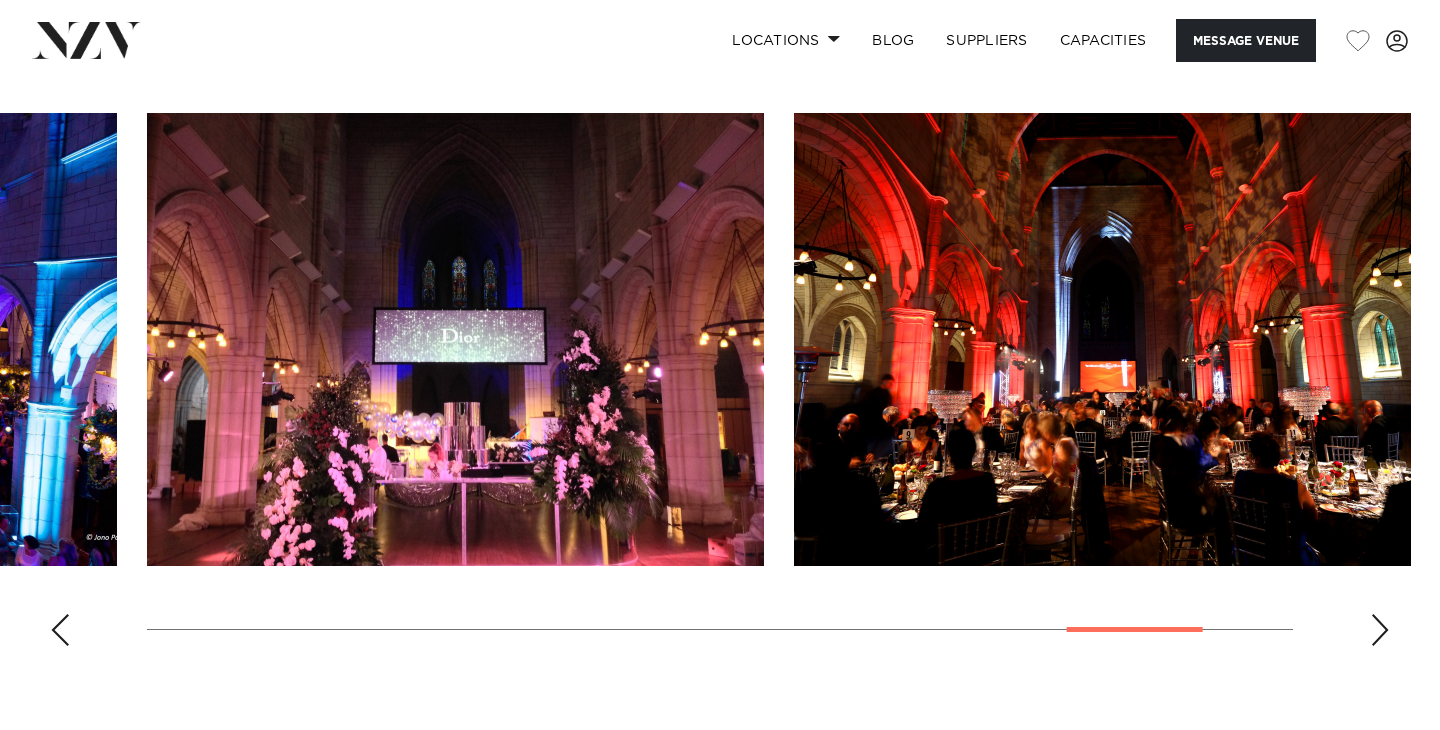 click at bounding box center (1380, 630) 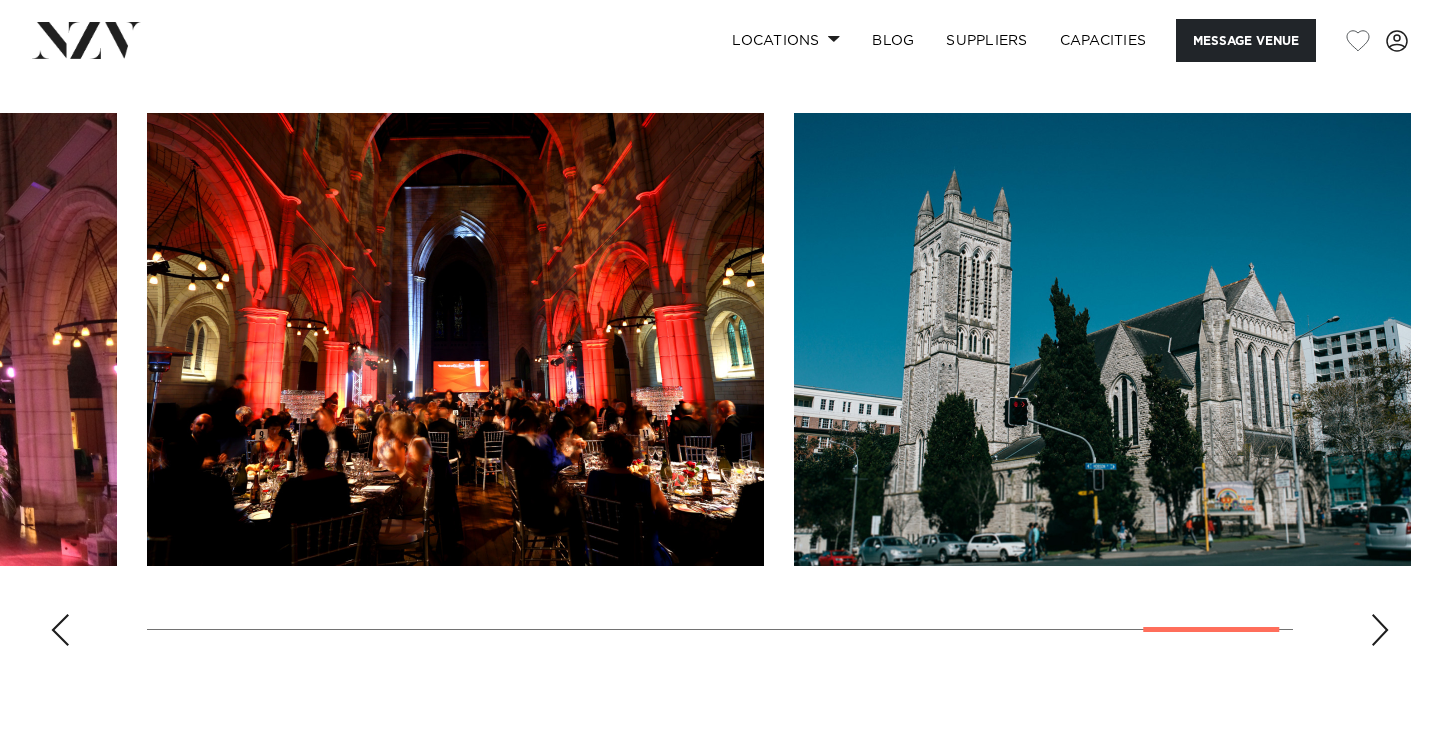 click at bounding box center (1380, 630) 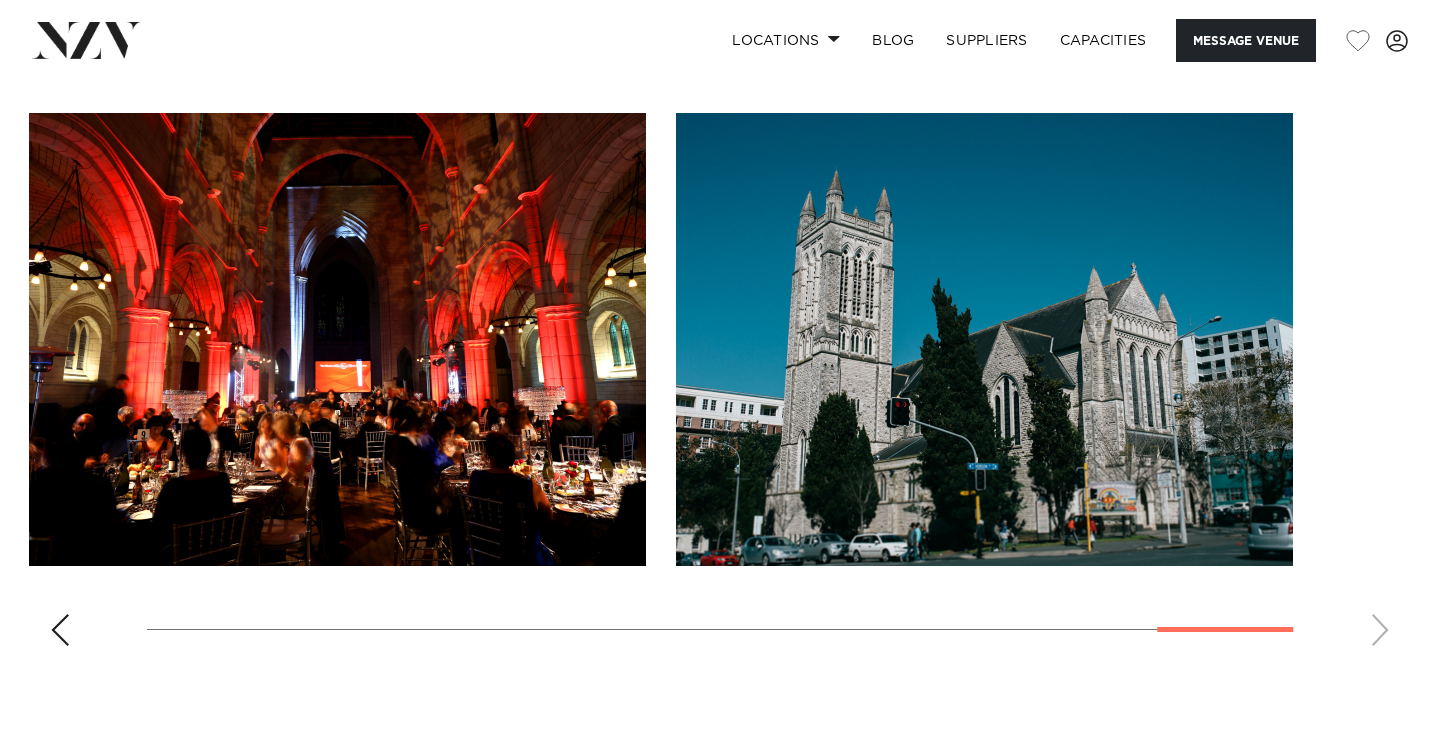 click at bounding box center (720, 387) 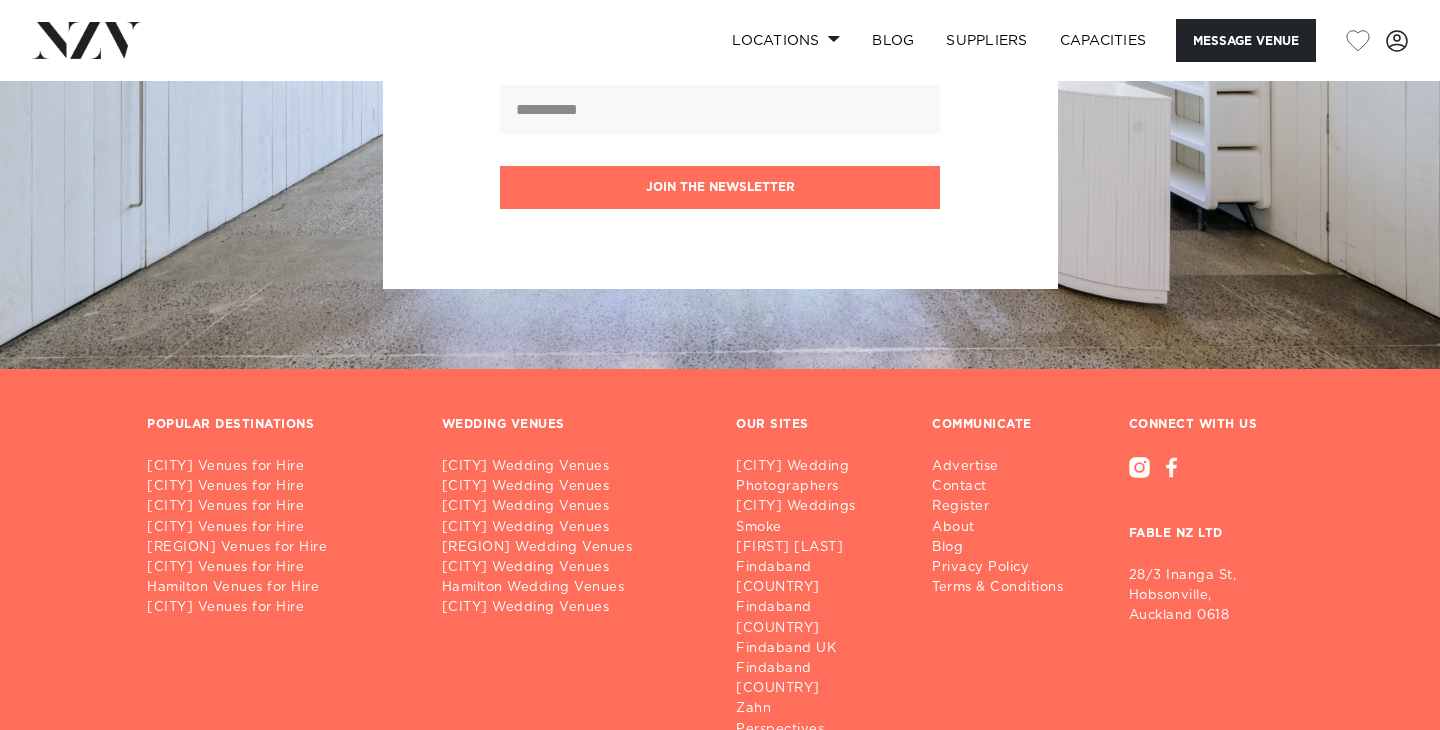 scroll, scrollTop: 4405, scrollLeft: 0, axis: vertical 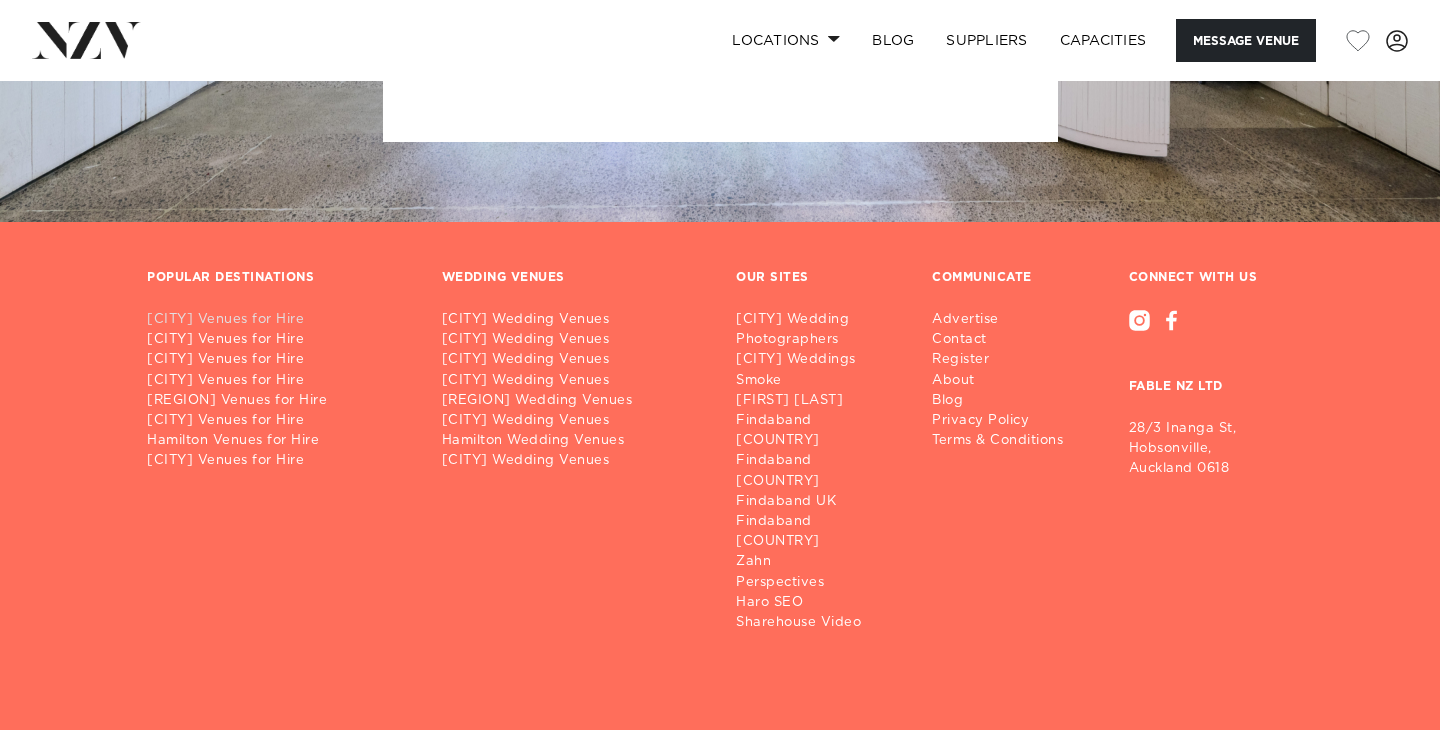 click on "Auckland Venues for Hire" at bounding box center [278, 320] 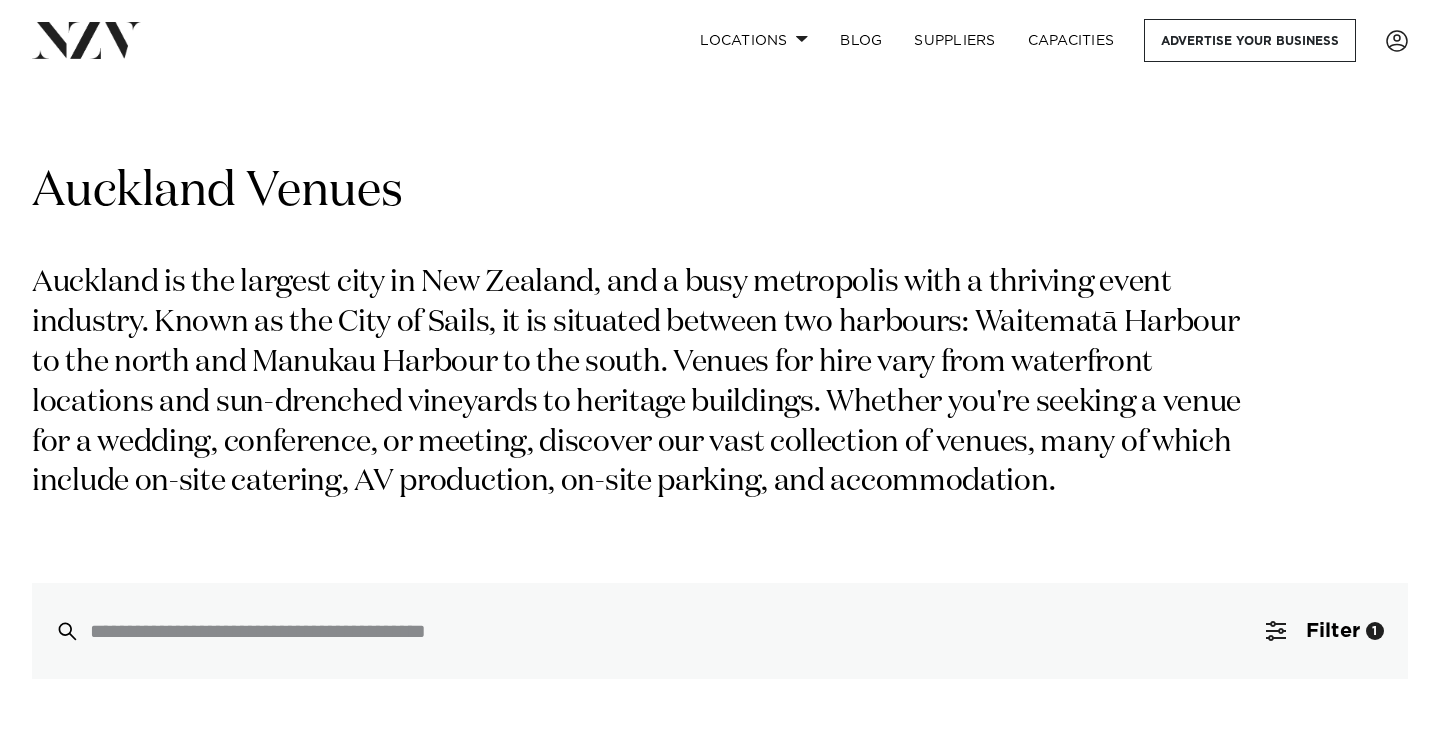 scroll, scrollTop: 464, scrollLeft: 0, axis: vertical 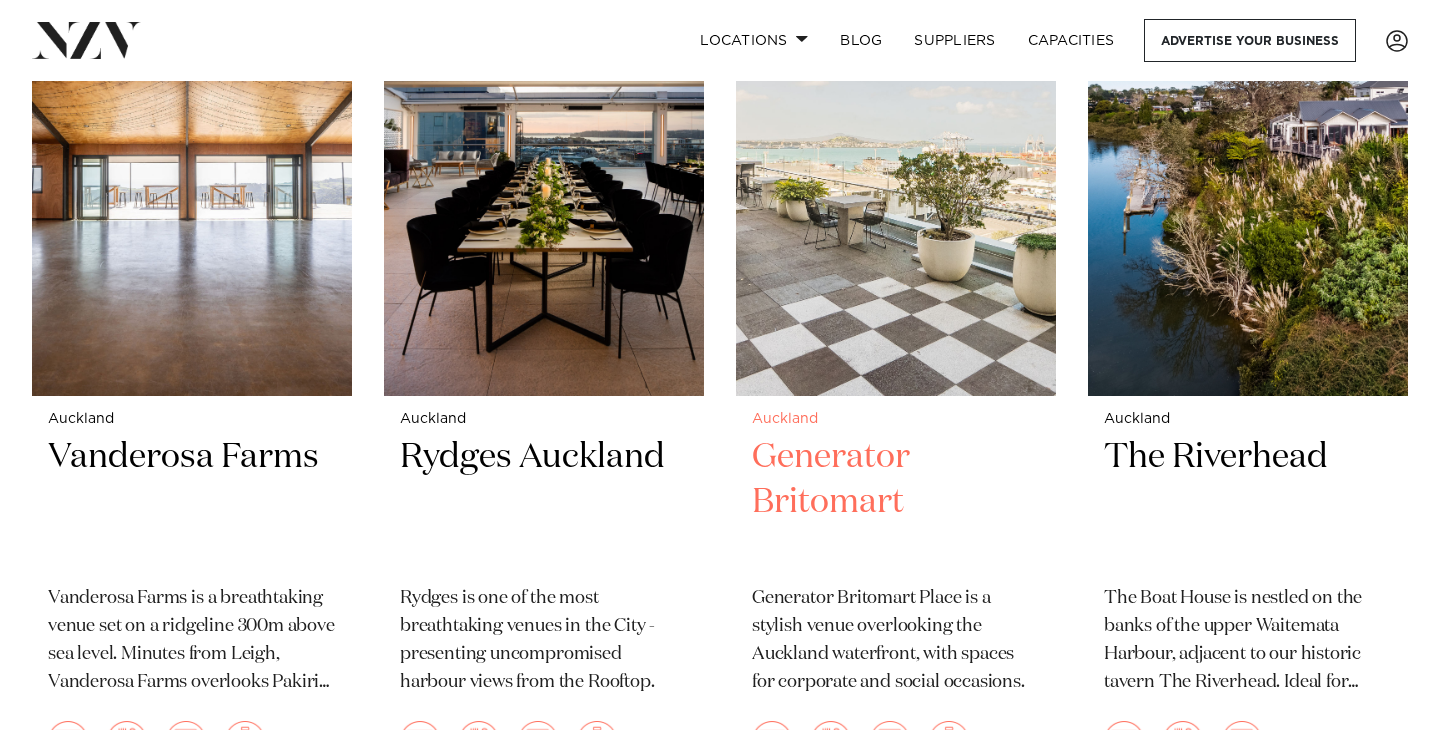 click on "Generator Britomart" at bounding box center [896, 502] 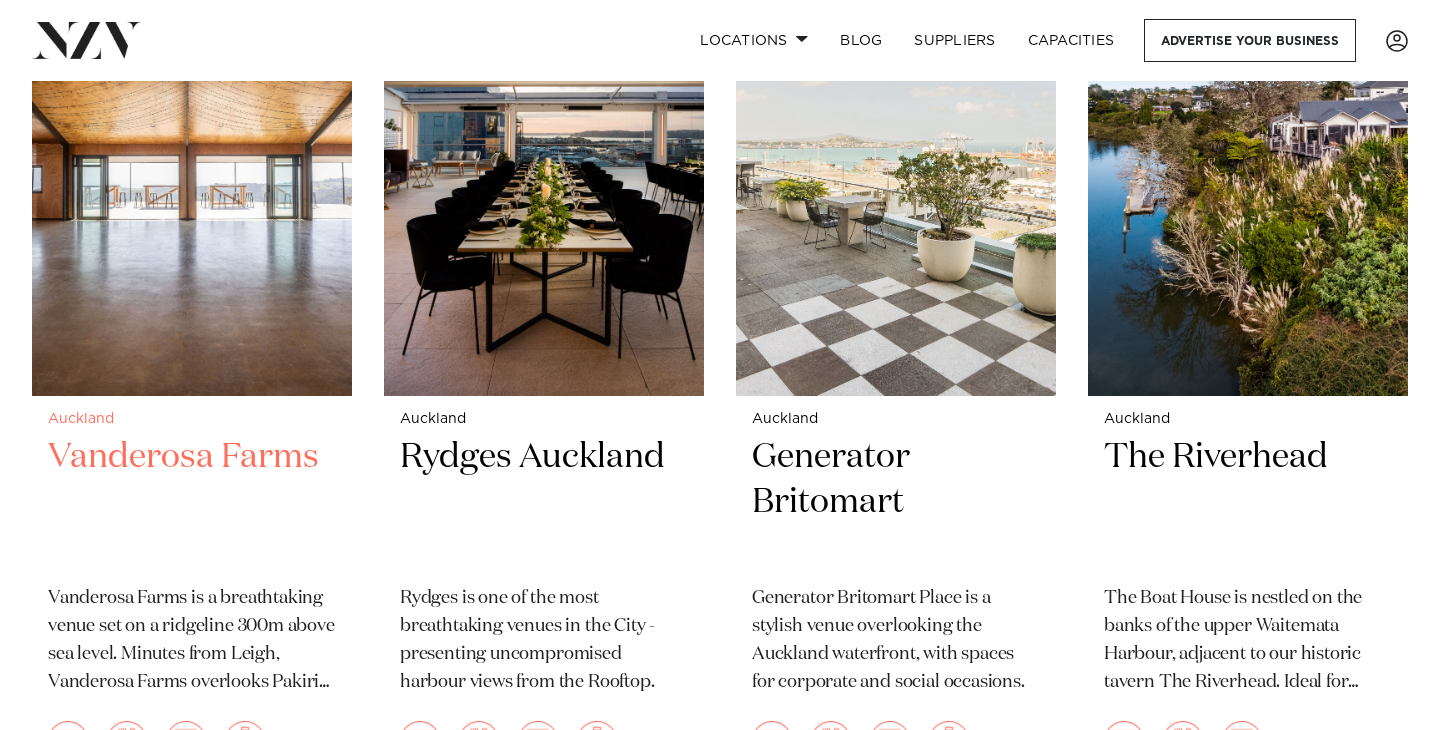 click on "Vanderosa Farms" at bounding box center (192, 502) 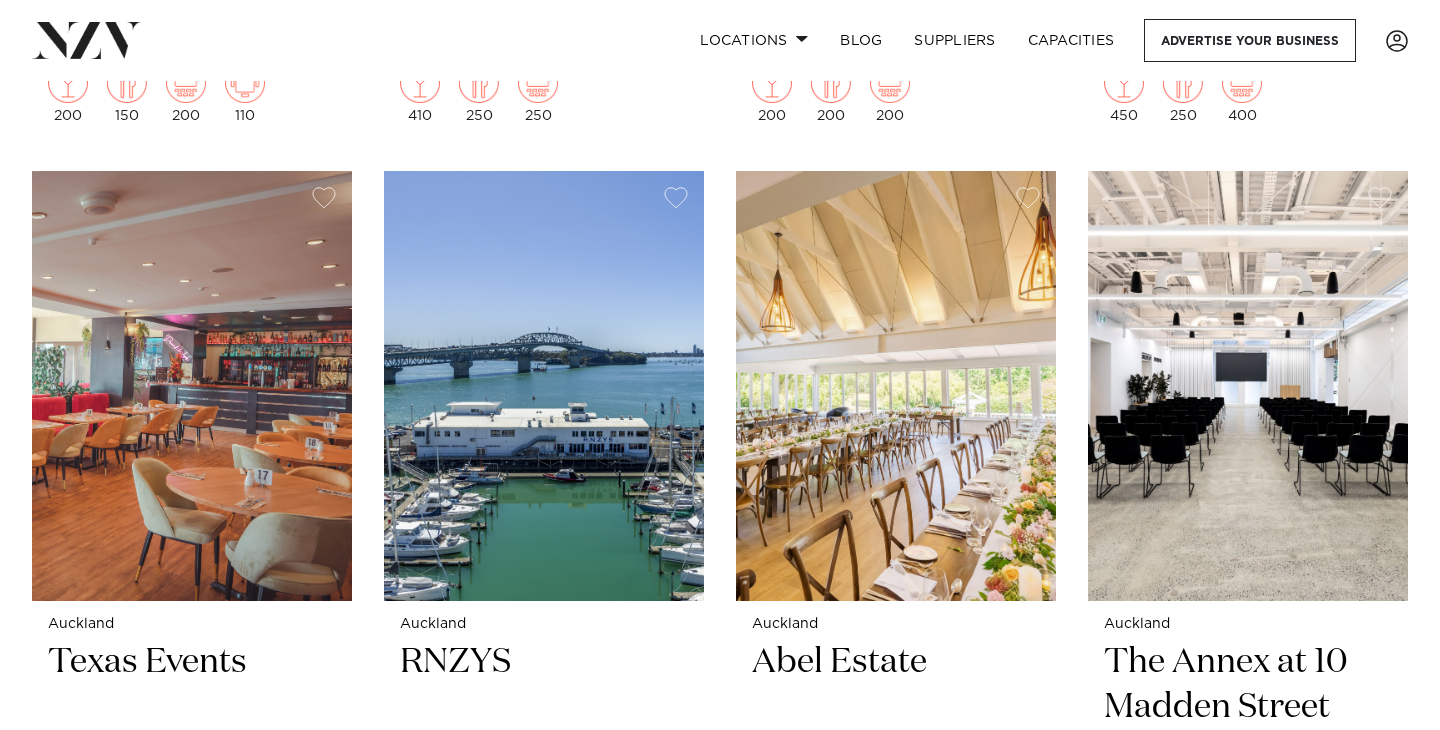 scroll, scrollTop: 5538, scrollLeft: 0, axis: vertical 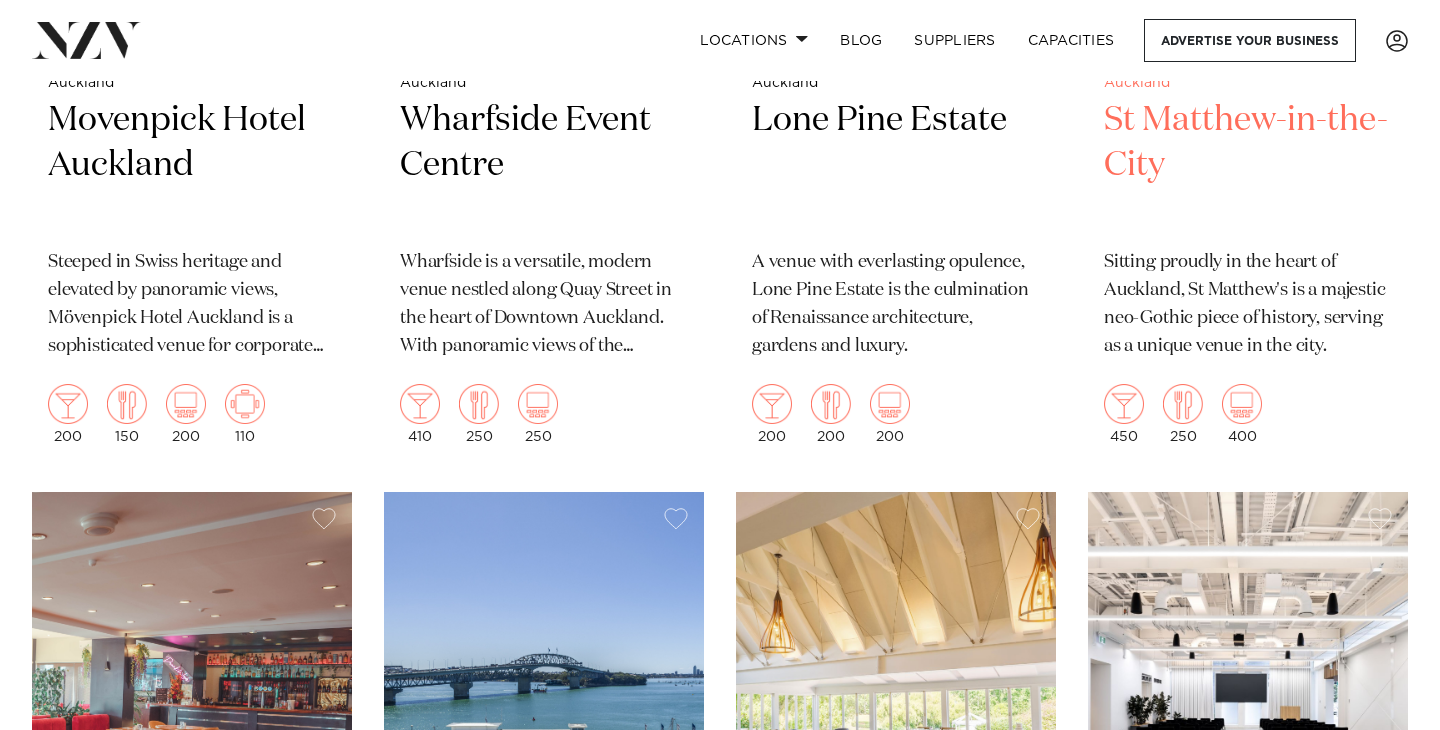 click on "St Matthew-in-the-City" at bounding box center [1248, 165] 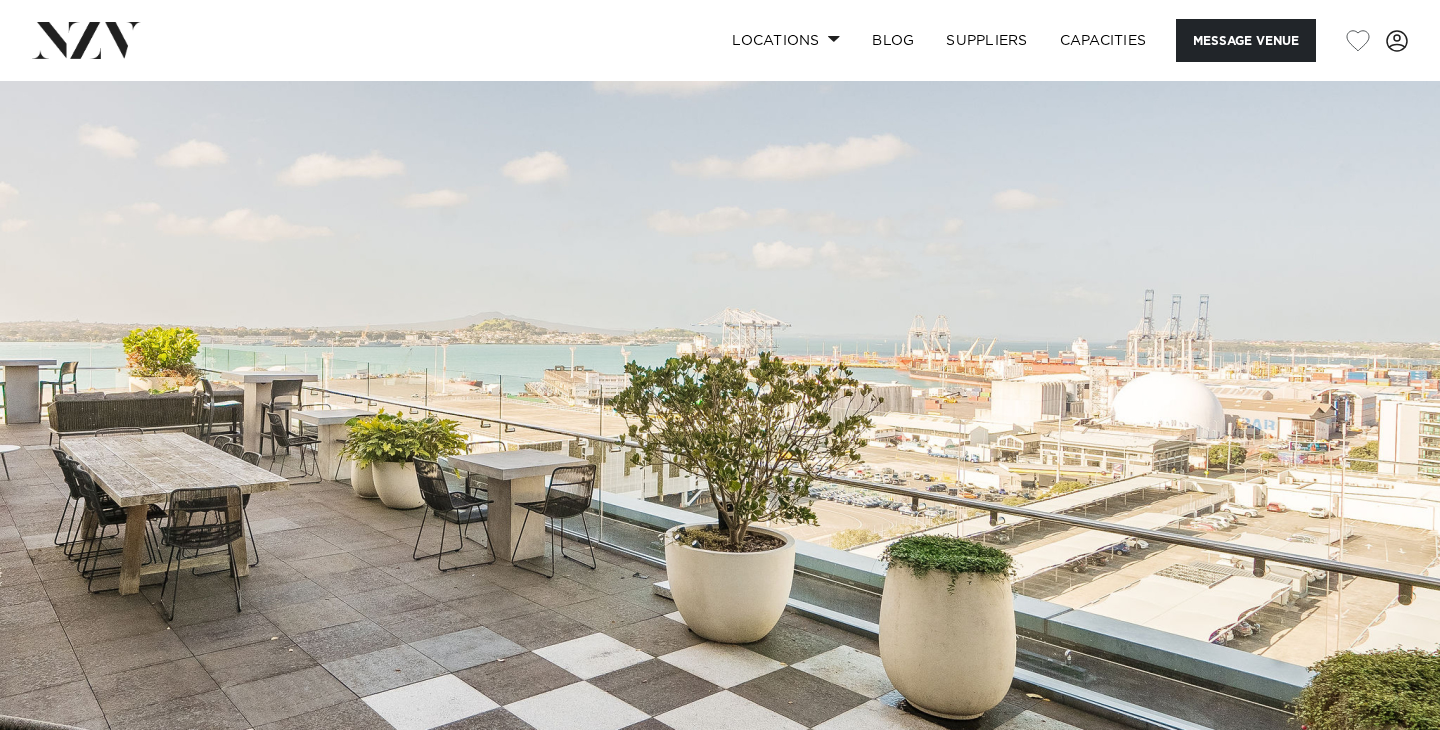 scroll, scrollTop: 0, scrollLeft: 0, axis: both 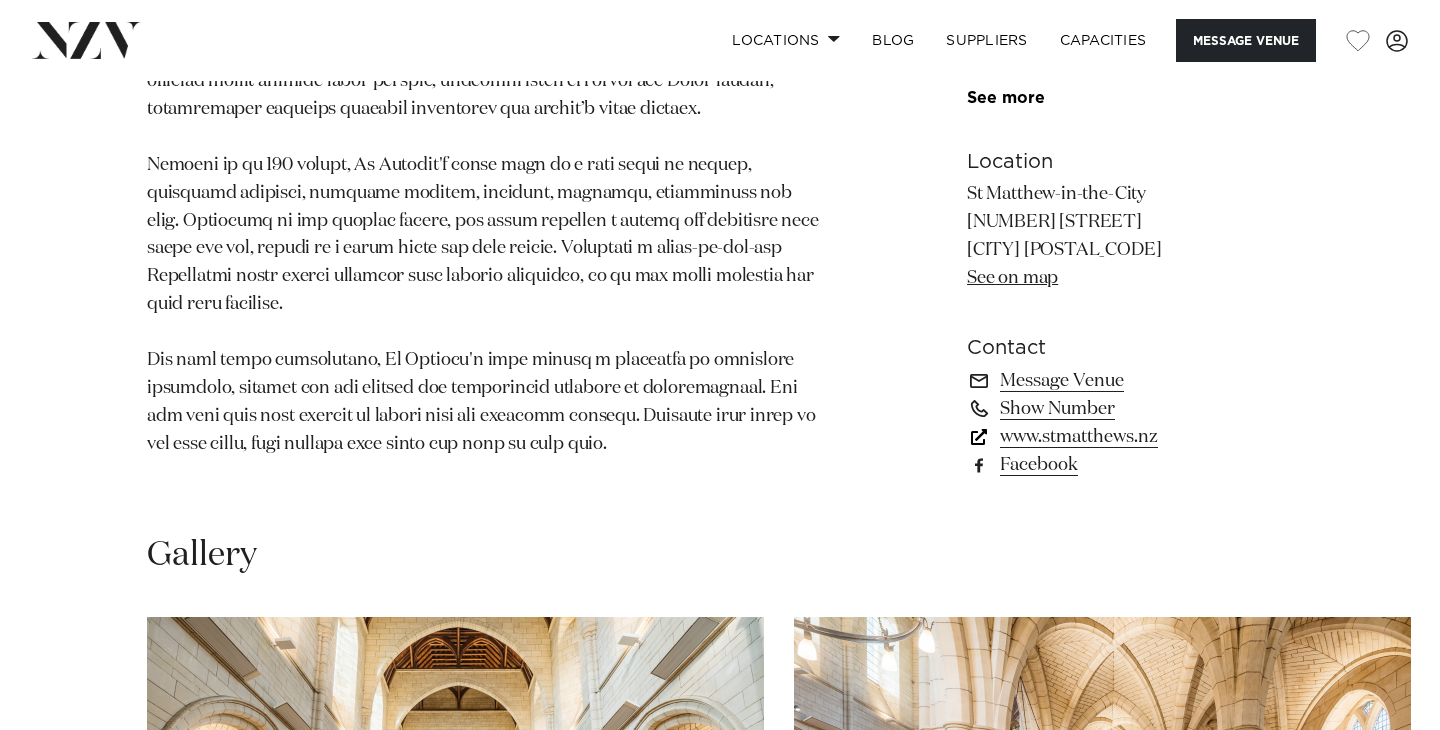 click on "www.stmatthews.nz" at bounding box center [1130, 437] 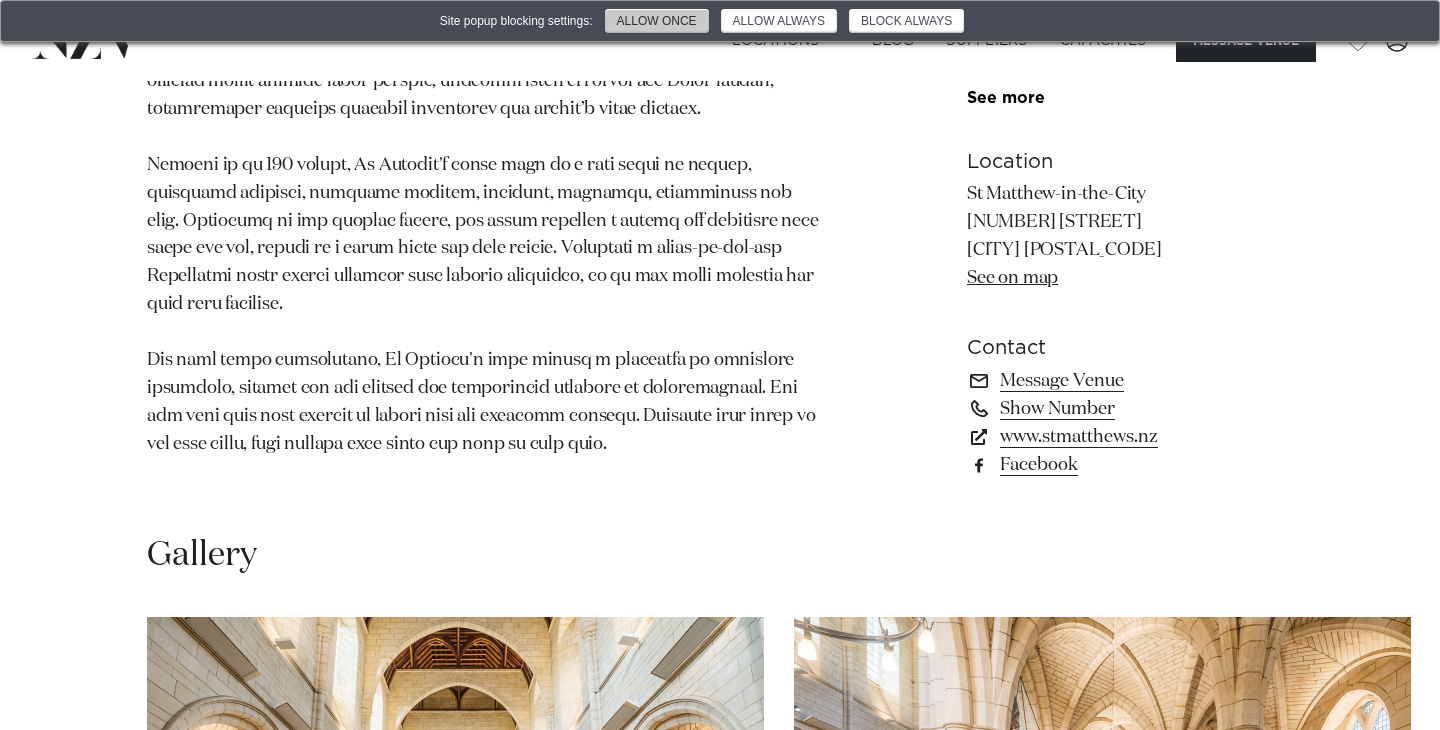 click on "Allow once" at bounding box center (657, 21) 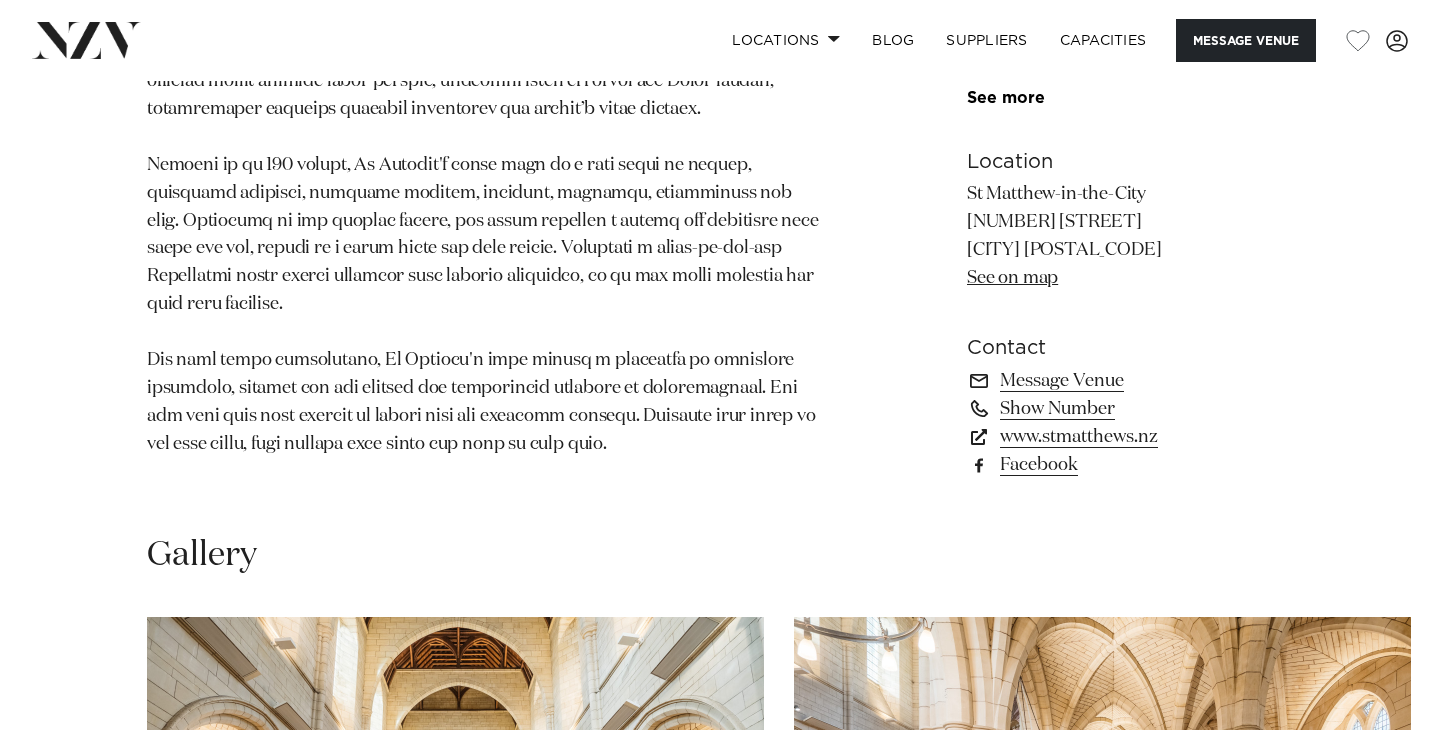 scroll, scrollTop: 1658, scrollLeft: 0, axis: vertical 